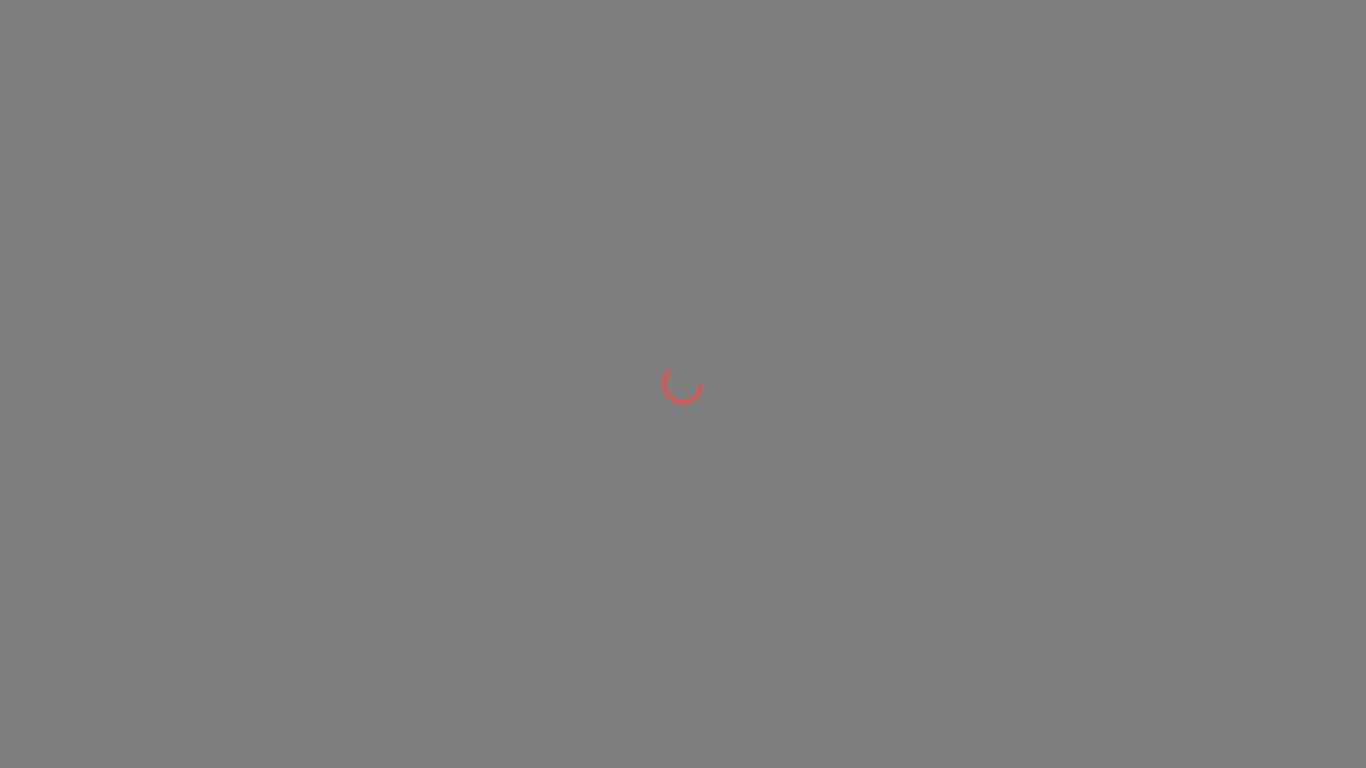 scroll, scrollTop: 0, scrollLeft: 0, axis: both 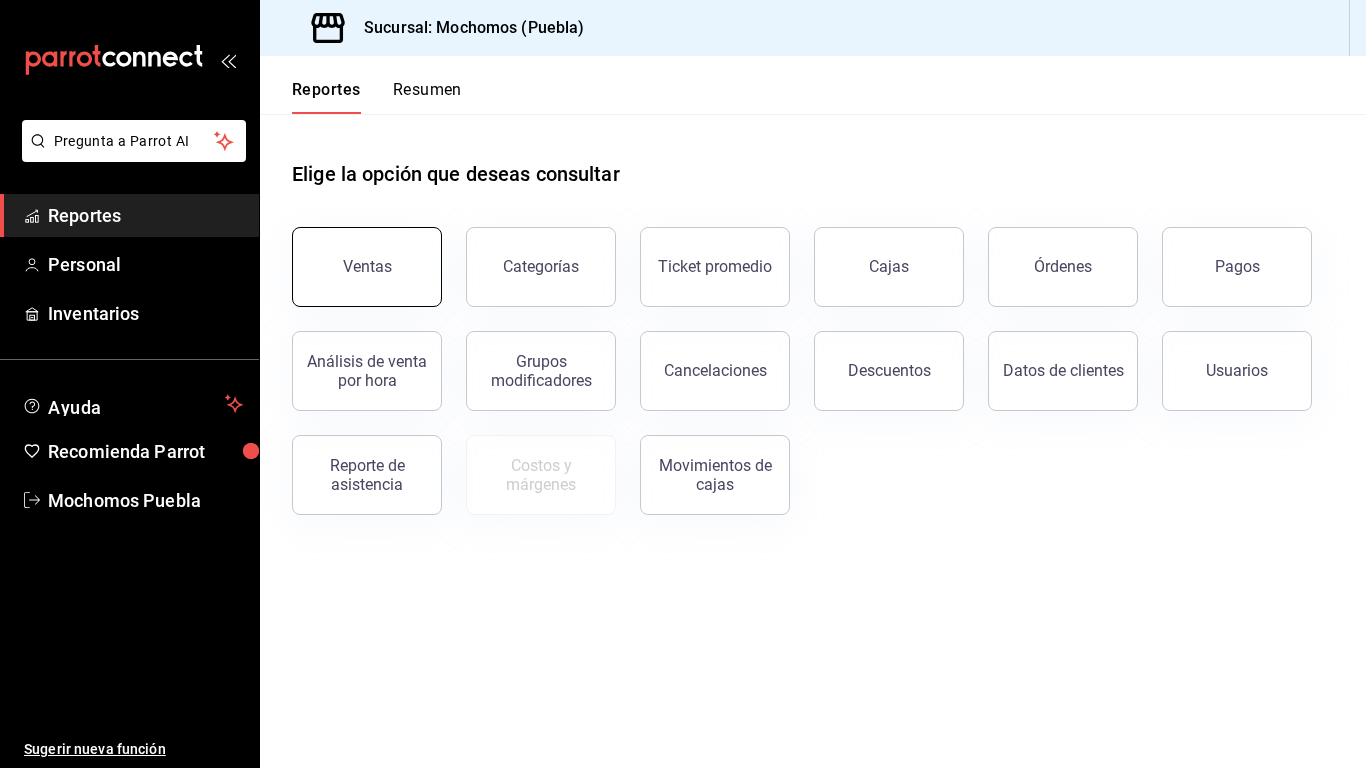 click on "Ventas" at bounding box center [367, 267] 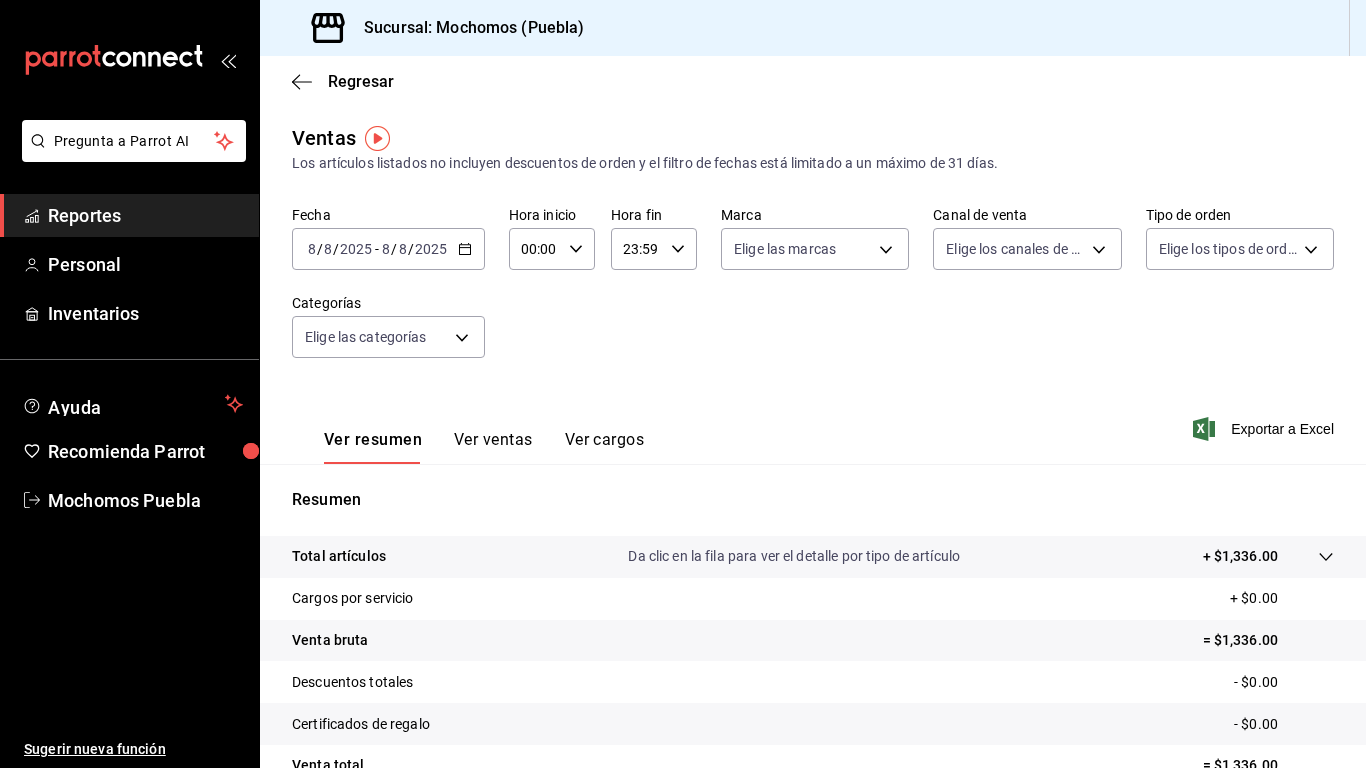 click on "2025-08-08 8 / 8 / 2025 - 2025-08-08 8 / 8 / 2025" at bounding box center [388, 249] 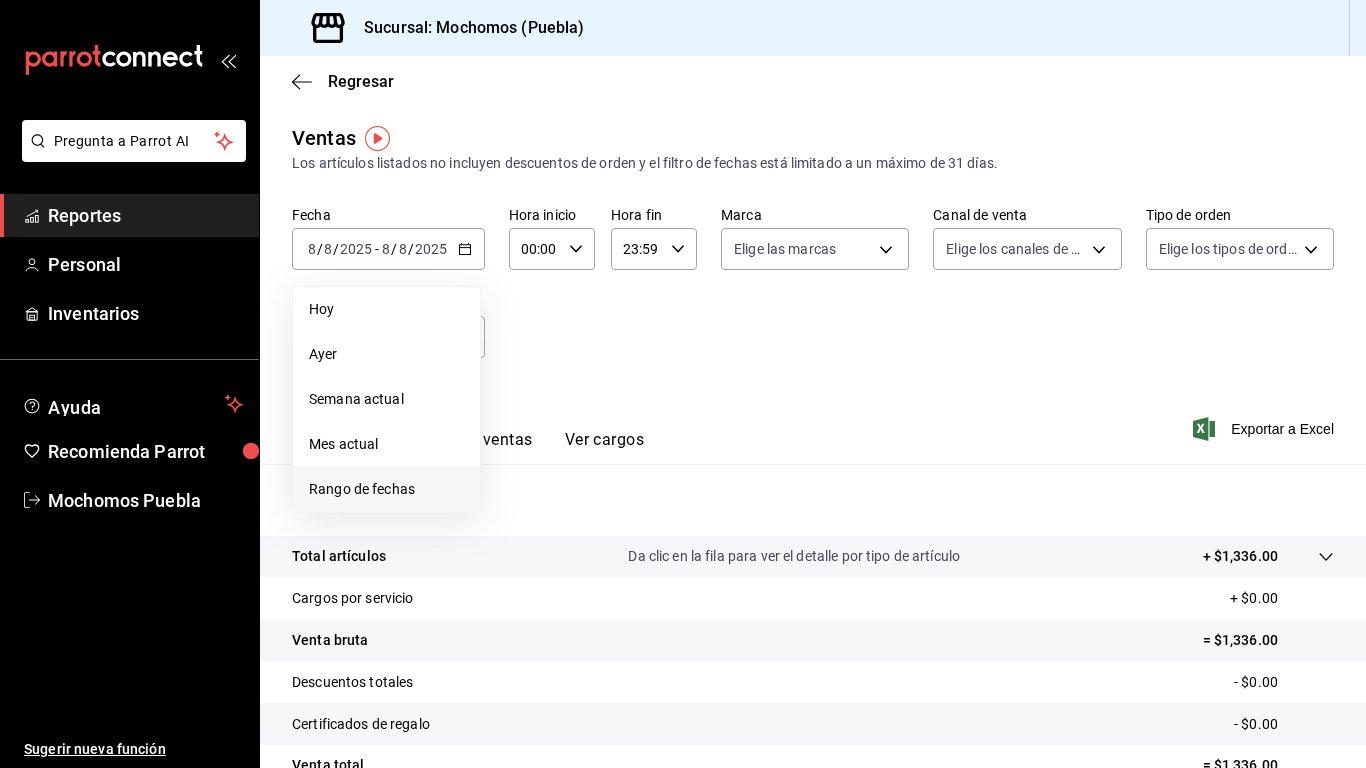 click on "Rango de fechas" at bounding box center [386, 489] 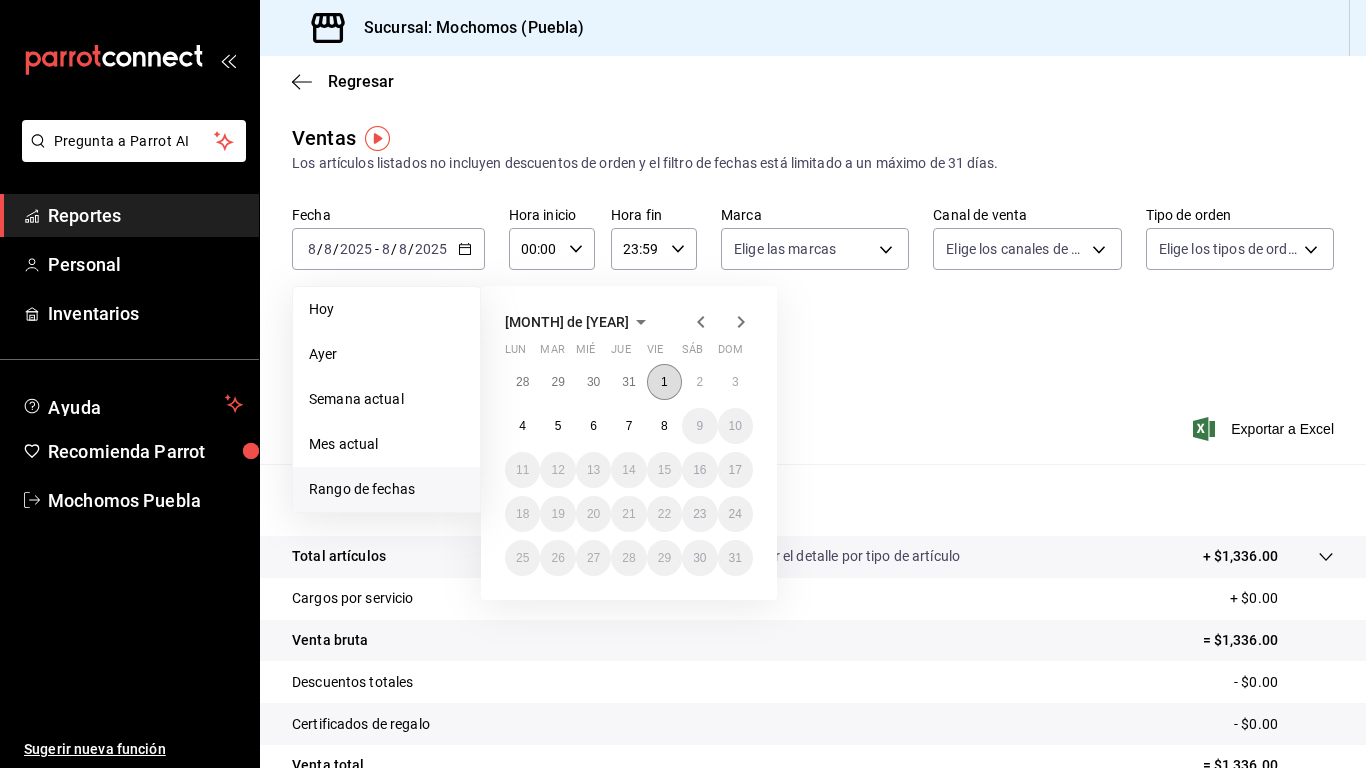 click on "1" at bounding box center (664, 382) 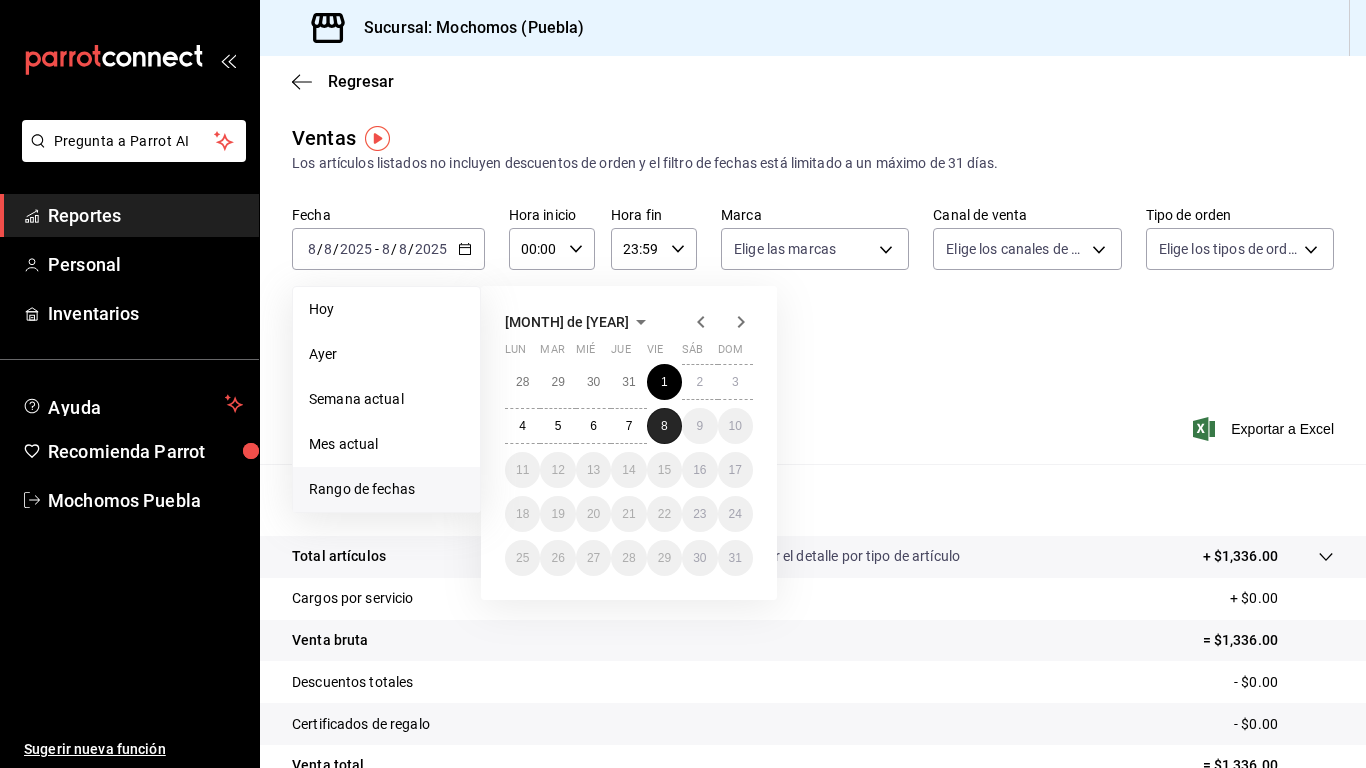 click on "8" at bounding box center (664, 426) 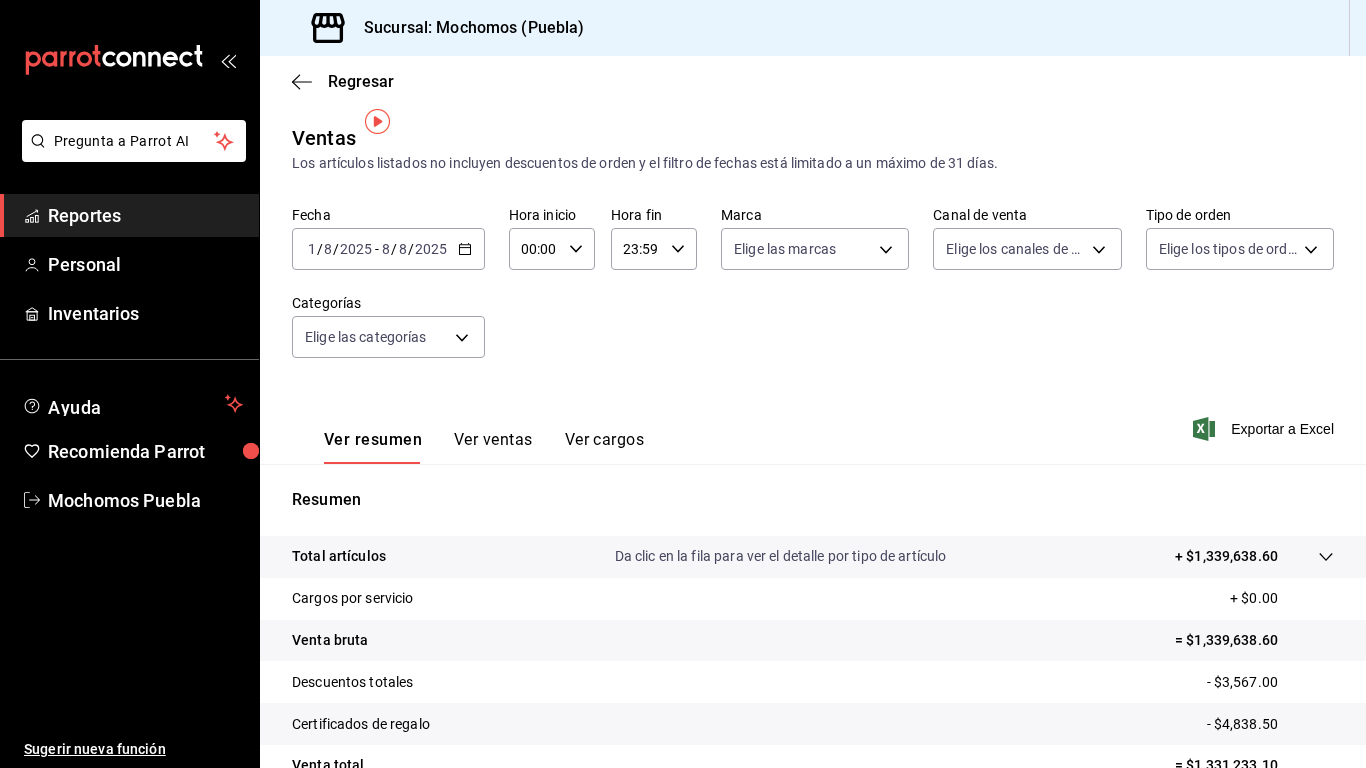 scroll, scrollTop: 190, scrollLeft: 0, axis: vertical 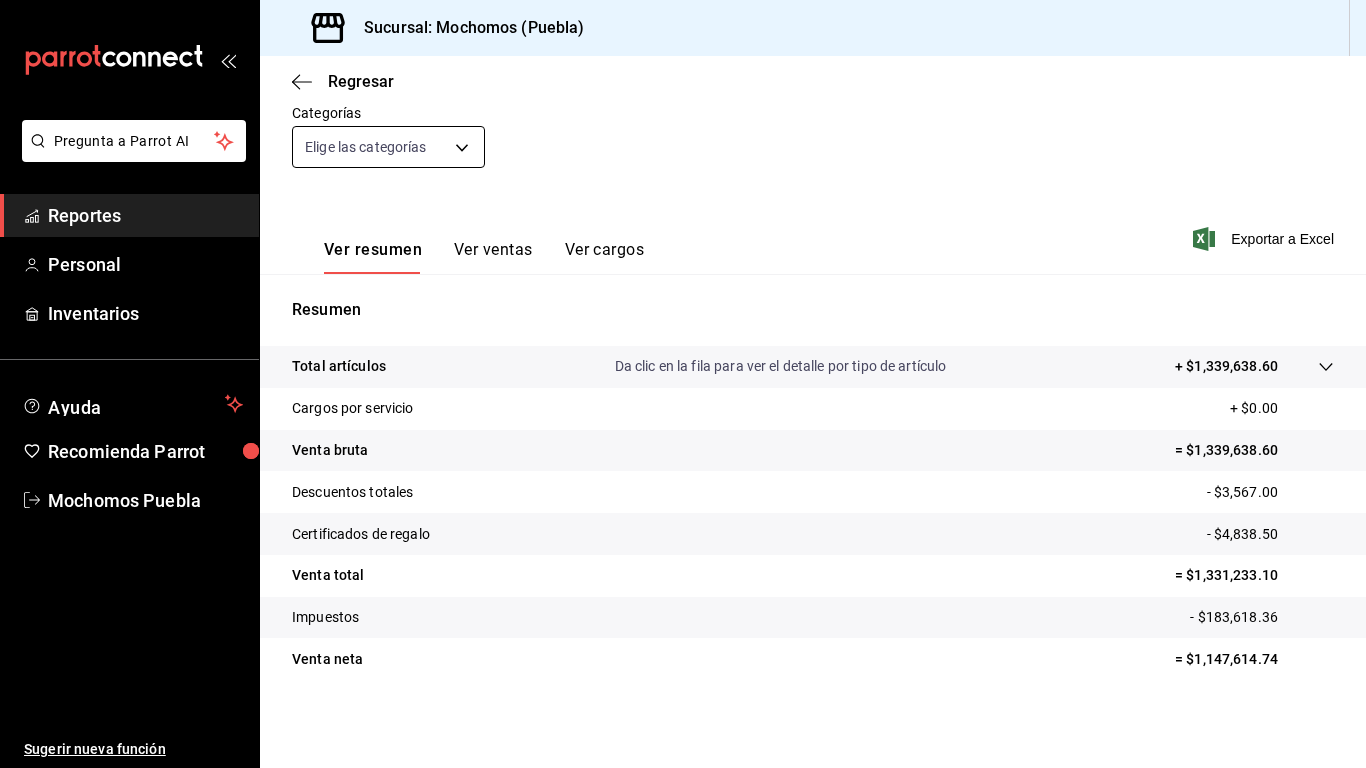 click on "Pregunta a Parrot AI Reportes Personal Inventarios Ayuda Recomienda Parrot Mochomos Puebla Sugerir nueva función Sucursal: Mochomos (Puebla) Regresar Ventas Los artículos listados no incluyen descuentos de orden y el filtro de fechas está limitado a un máximo de 31 días. Fecha [DATE] [DAY] / [MONTH] / [YEAR] - [DATE] [DAY] / [MONTH] / [YEAR] Hora inicio 00:00 Hora inicio Hora fin 23:59 Hora fin Marca Elige las marcas Canal de venta Elige los canales de venta Tipo de orden Elige los tipos de orden Categorías Elige las categorías Ver resumen Ver ventas Ver cargos Exportar a Excel Resumen Total artículos Da clic en la fila para ver el detalle por tipo de artículo + $[AMOUNT] Cargos por servicio + $0.00 Venta bruta = $[AMOUNT] Descuentos totales - $[AMOUNT] Certificados de regalo - $[AMOUNT] Venta total = $[AMOUNT] Impuestos - $[AMOUNT] Venta neta = $[AMOUNT] Pregunta a Parrot AI Reportes Personal Inventarios Ayuda Recomienda Parrot Mochomos Puebla Sugerir nueva función" at bounding box center [683, 384] 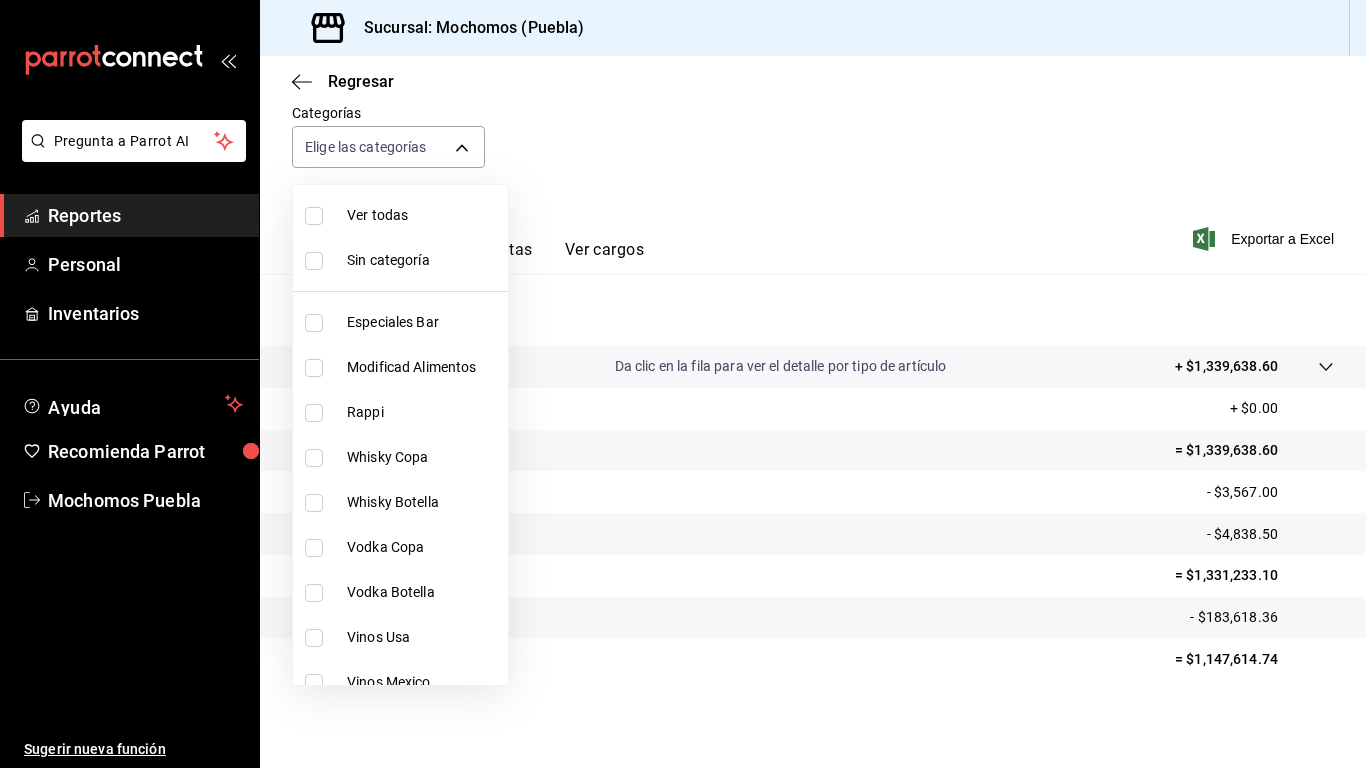 click at bounding box center [683, 384] 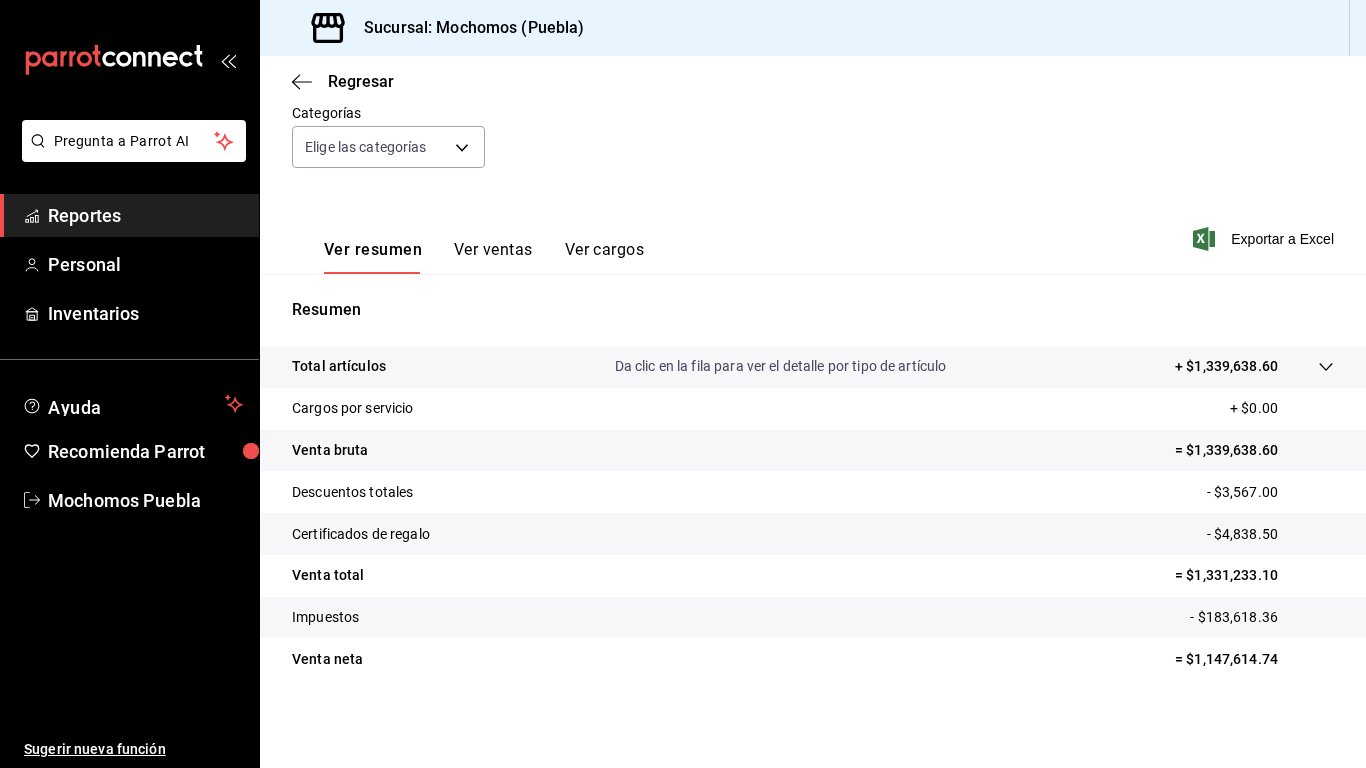 click on "Reportes" at bounding box center (145, 215) 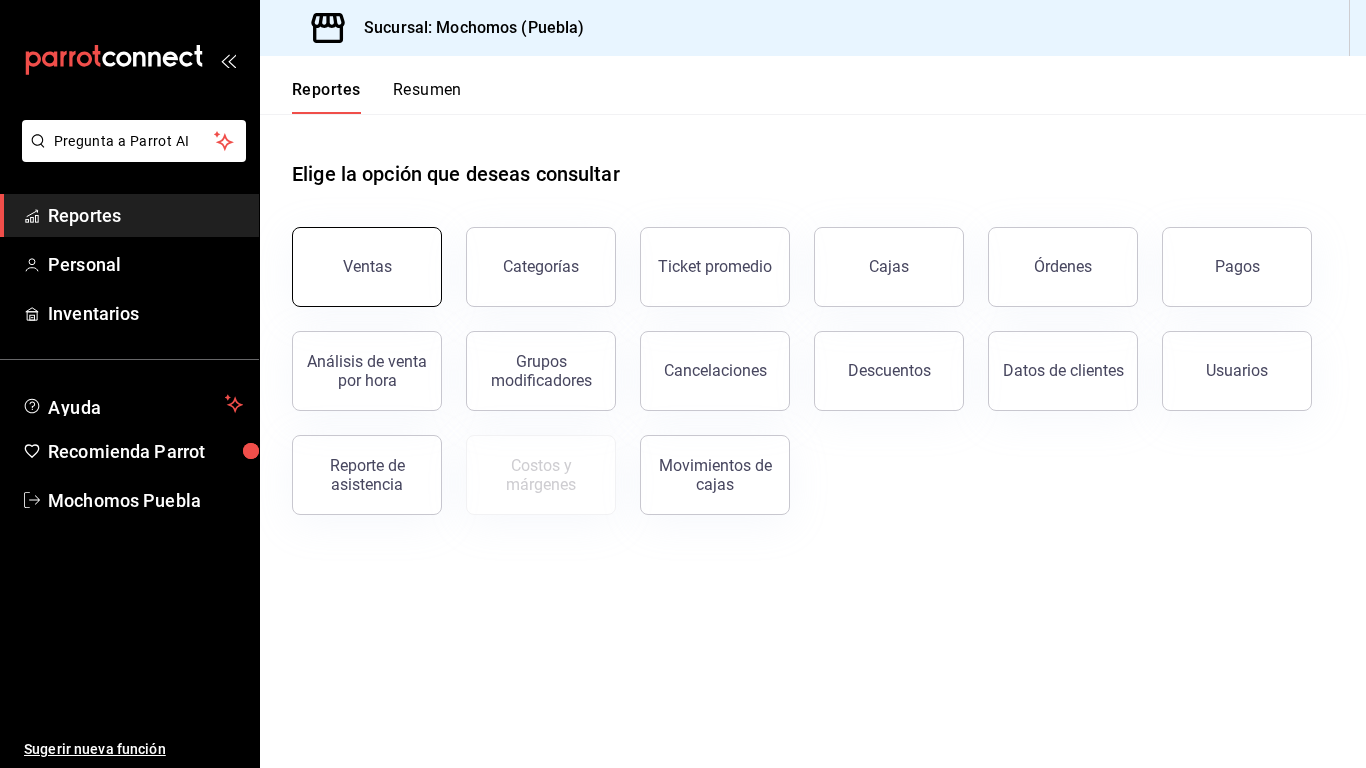 click on "Ventas" at bounding box center [367, 266] 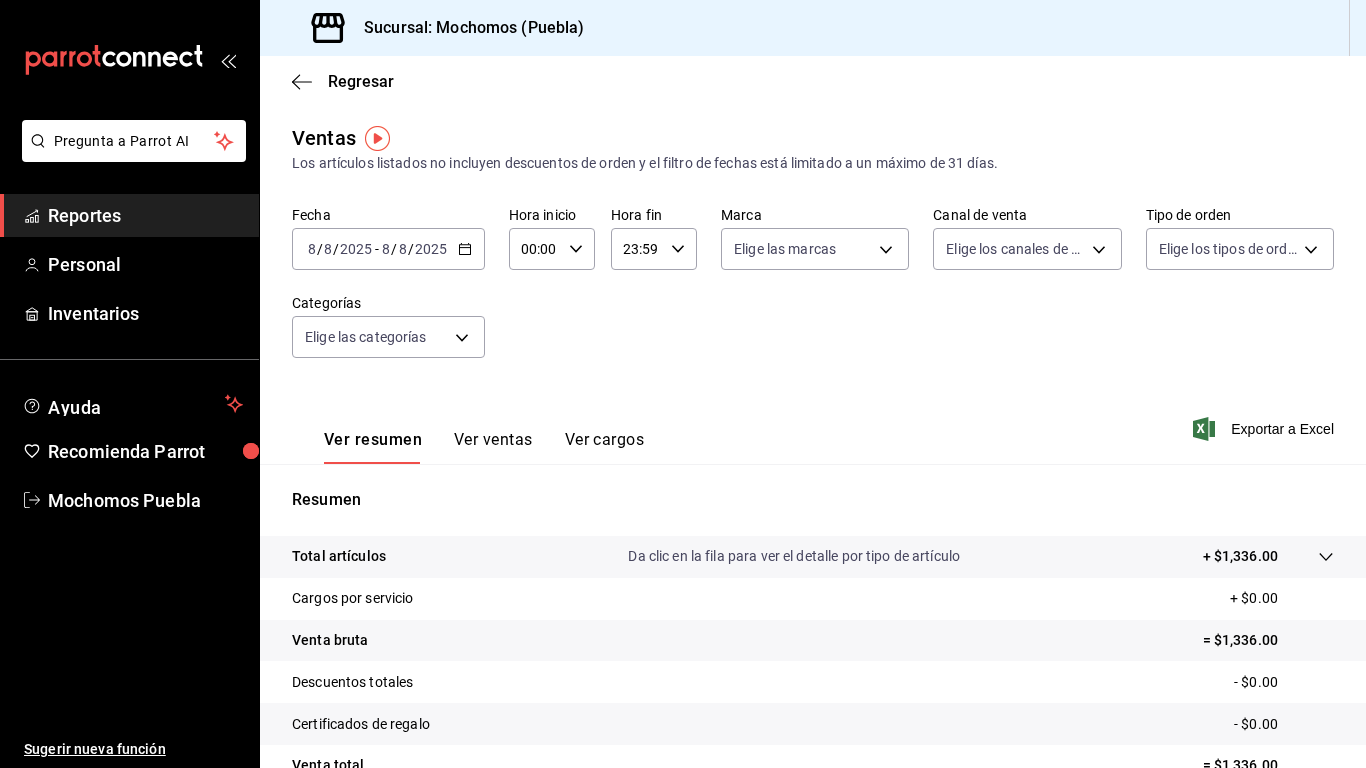 click on "2025-08-08 8 / 8 / 2025 - 2025-08-08 8 / 8 / 2025" at bounding box center [388, 249] 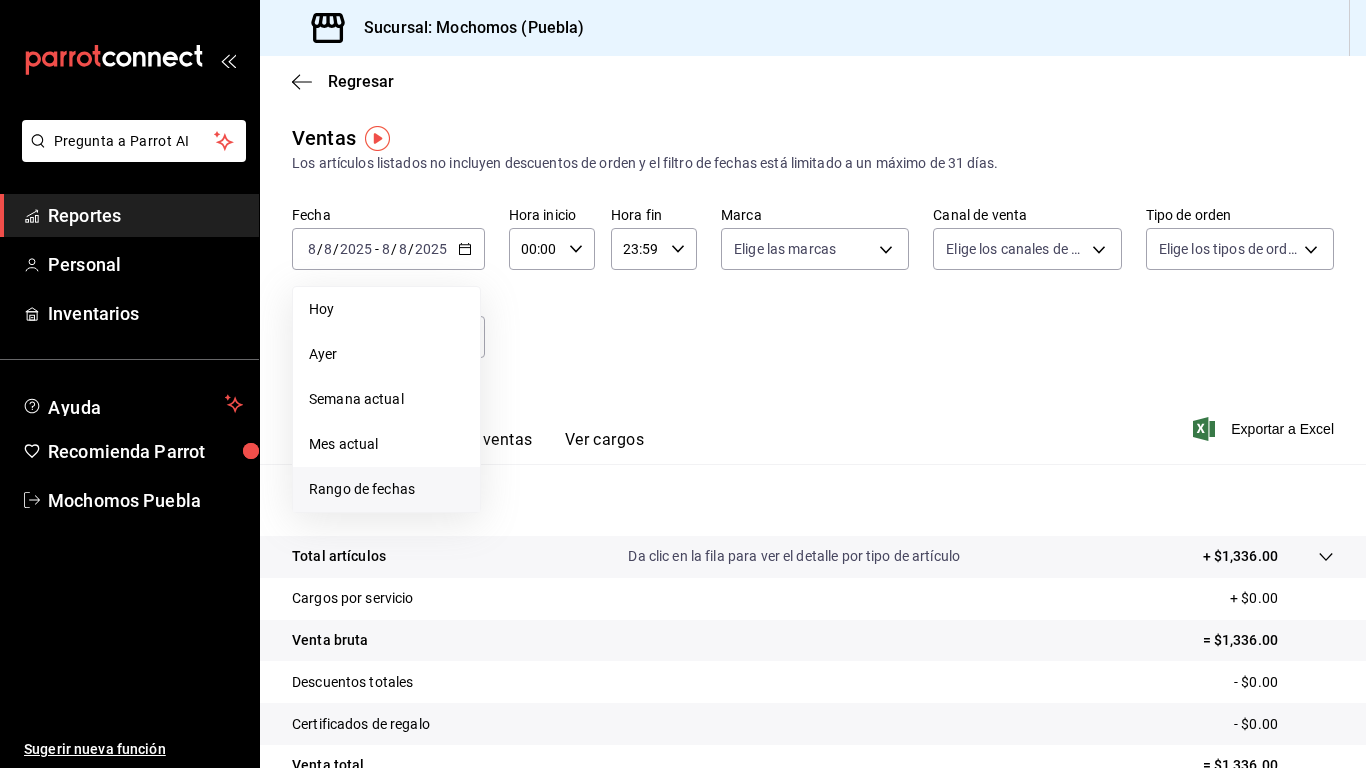 click on "Rango de fechas" at bounding box center [386, 489] 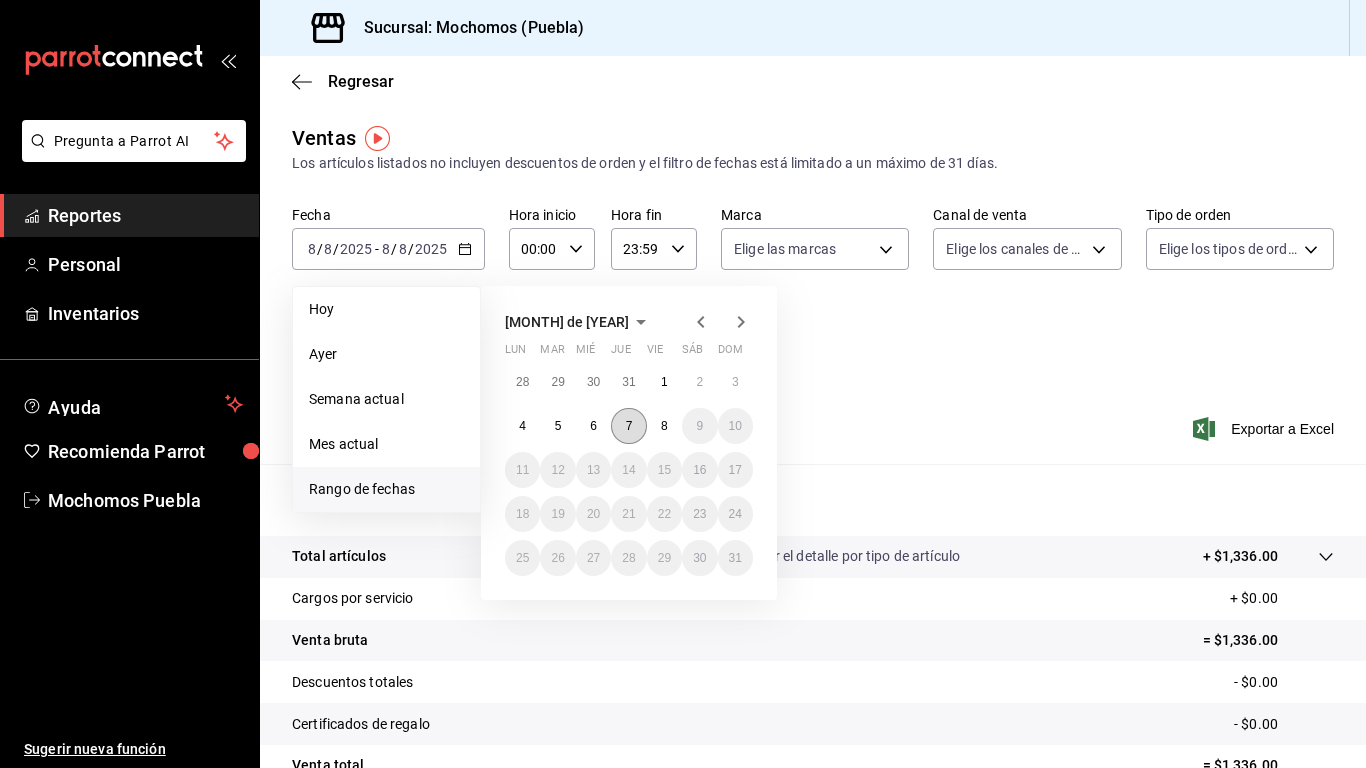 click on "7" at bounding box center [628, 426] 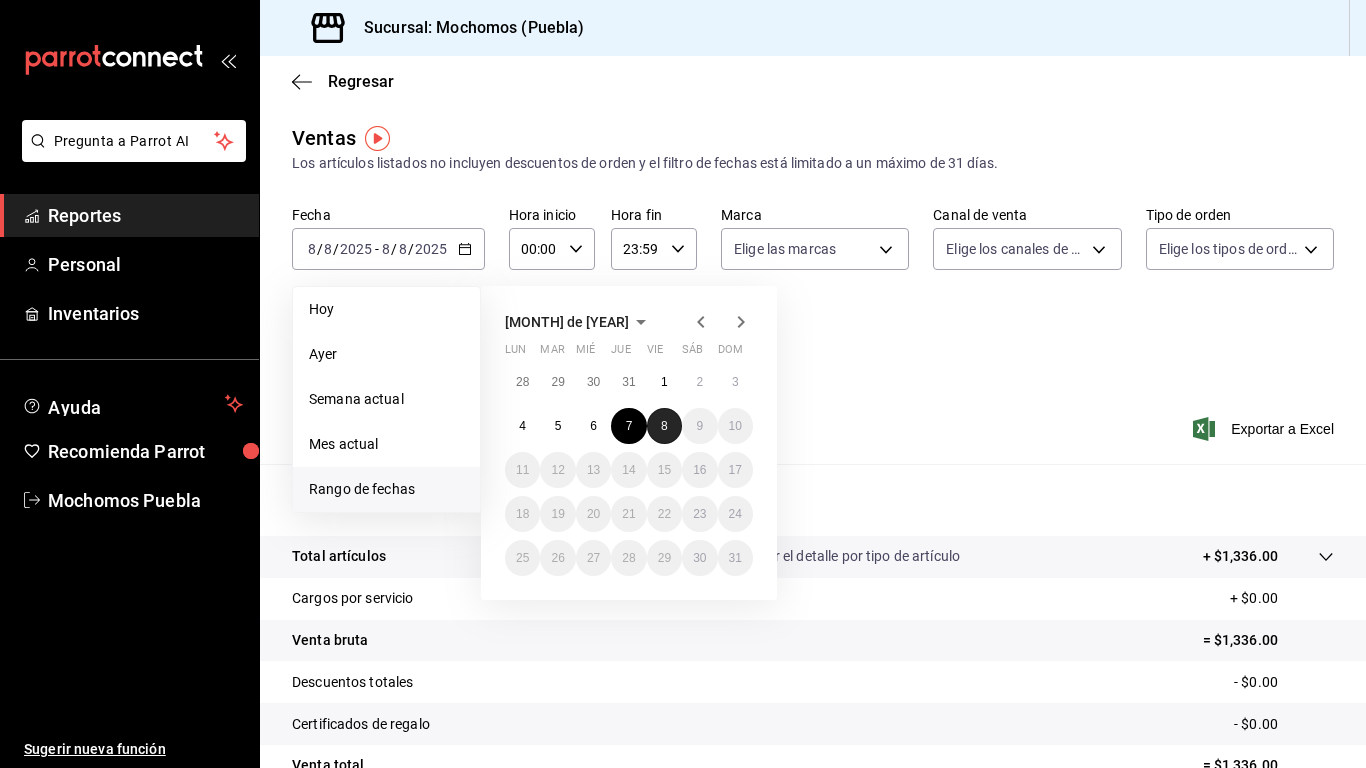 click on "8" at bounding box center [664, 426] 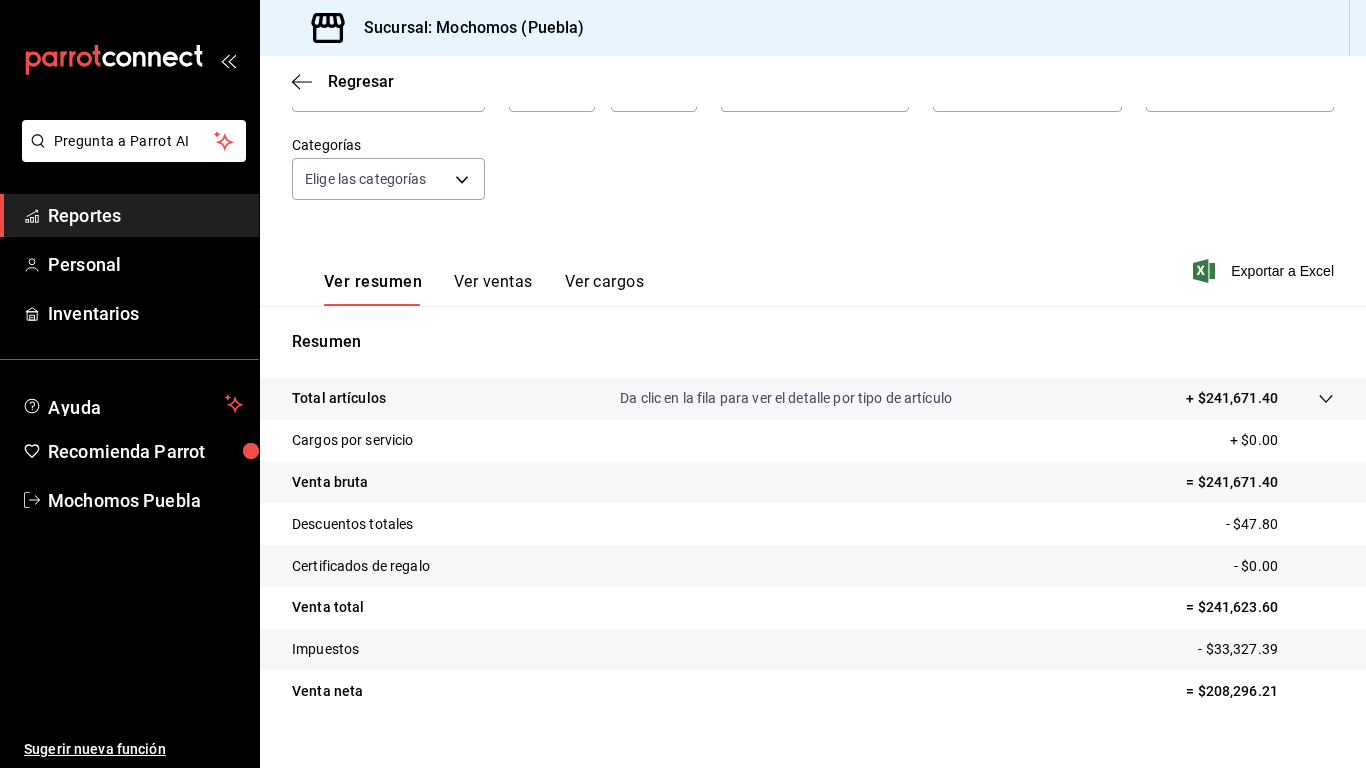 scroll, scrollTop: 190, scrollLeft: 0, axis: vertical 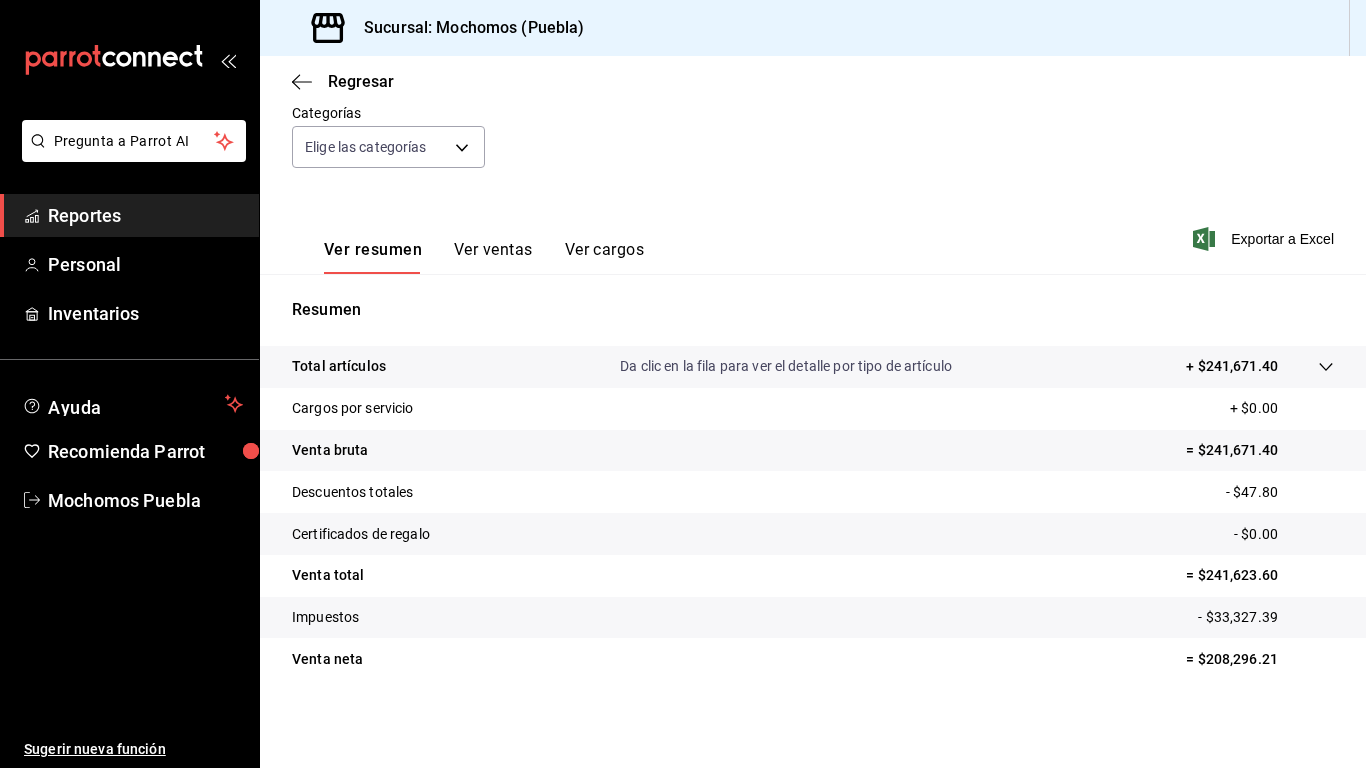 click on "Reportes" at bounding box center (145, 215) 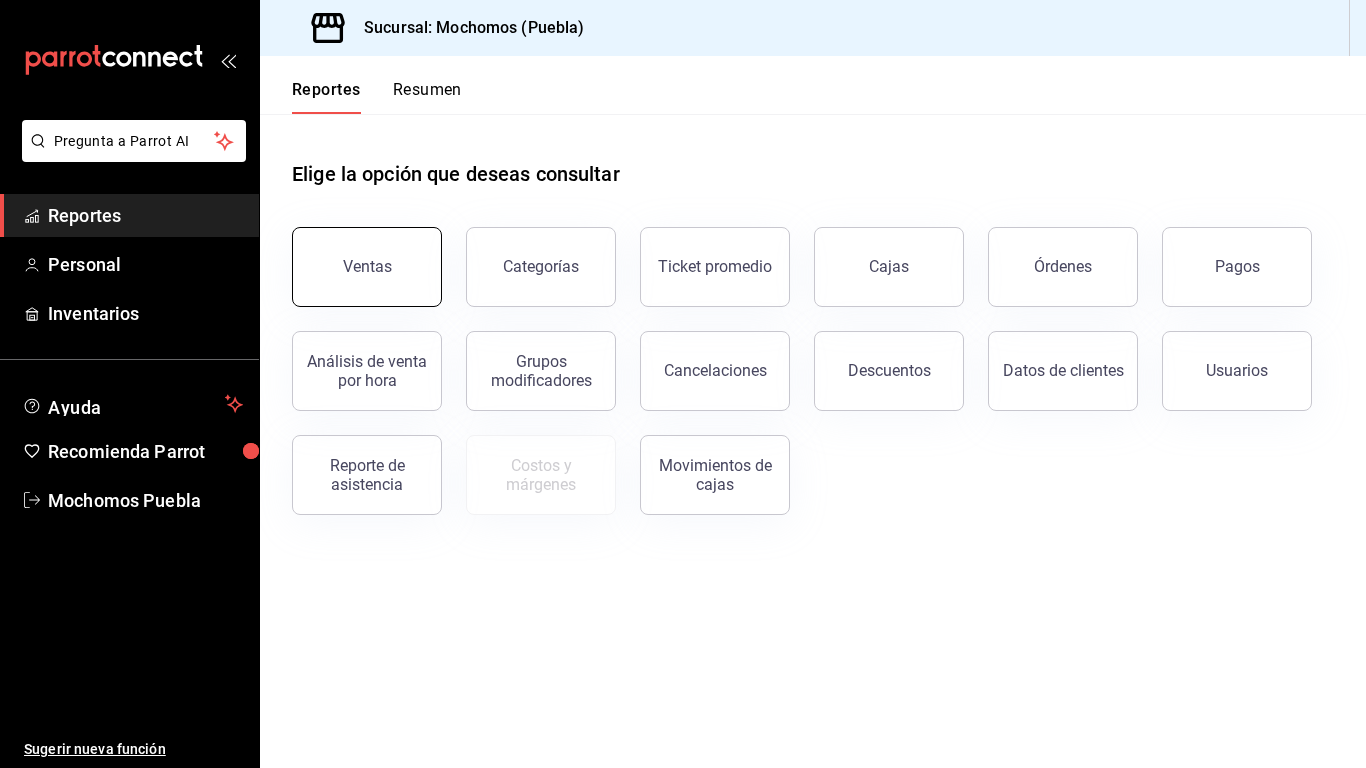 click on "Ventas" at bounding box center (367, 267) 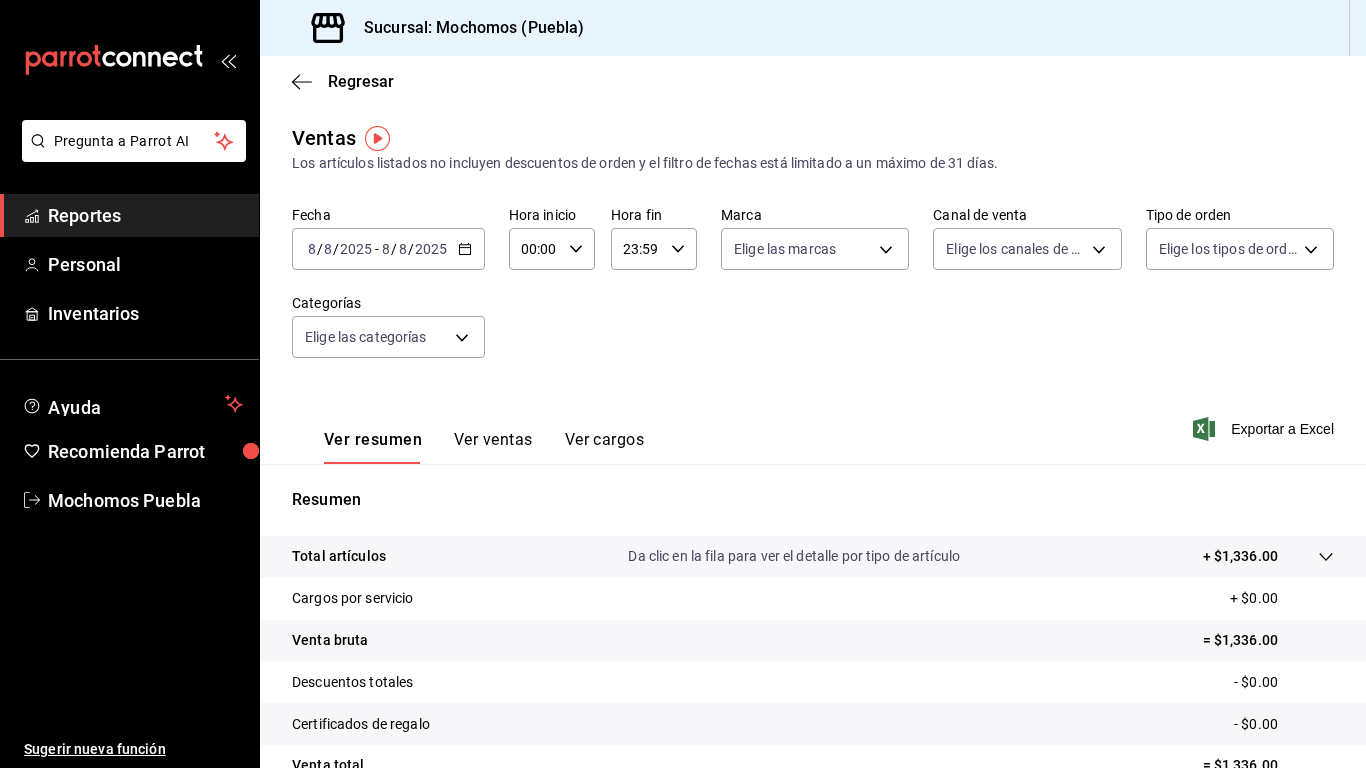 click 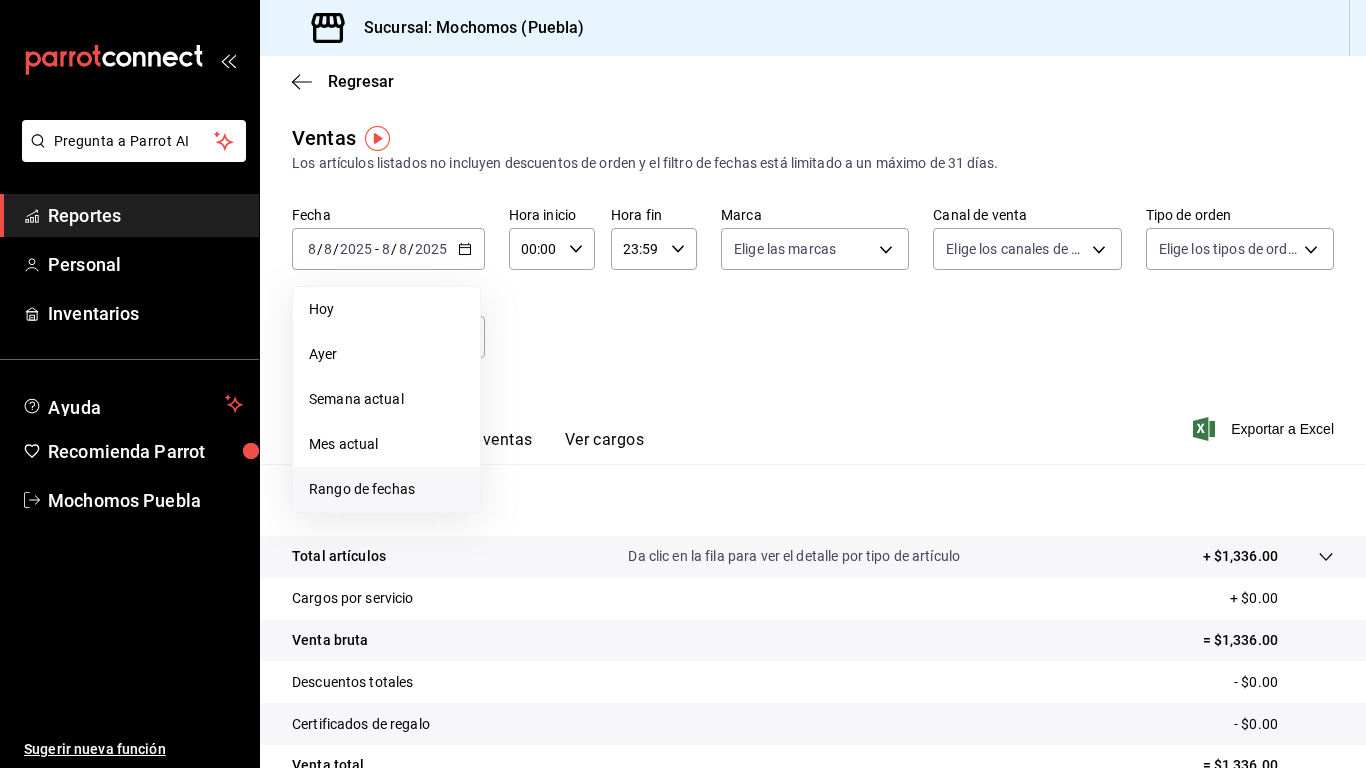 click on "Rango de fechas" at bounding box center [386, 489] 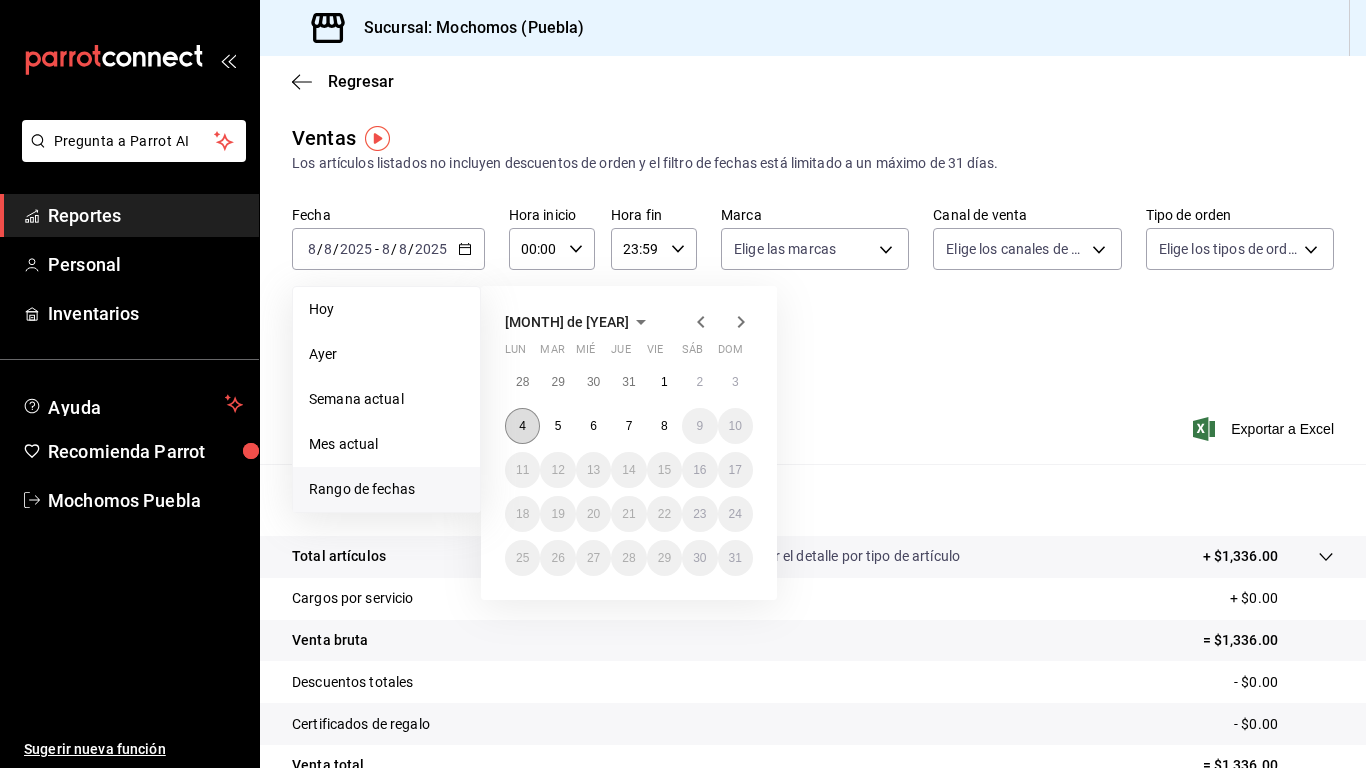 click on "4" at bounding box center (522, 426) 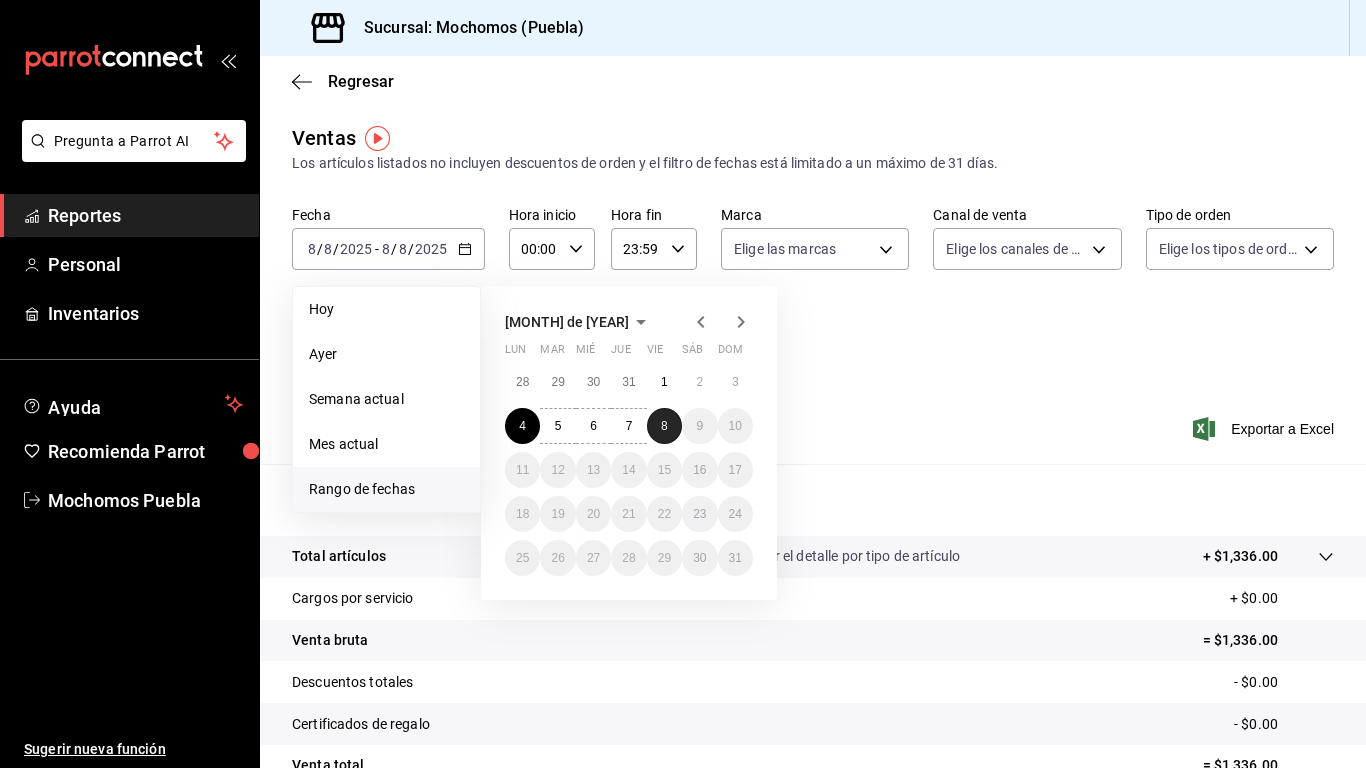 click on "8" at bounding box center [664, 426] 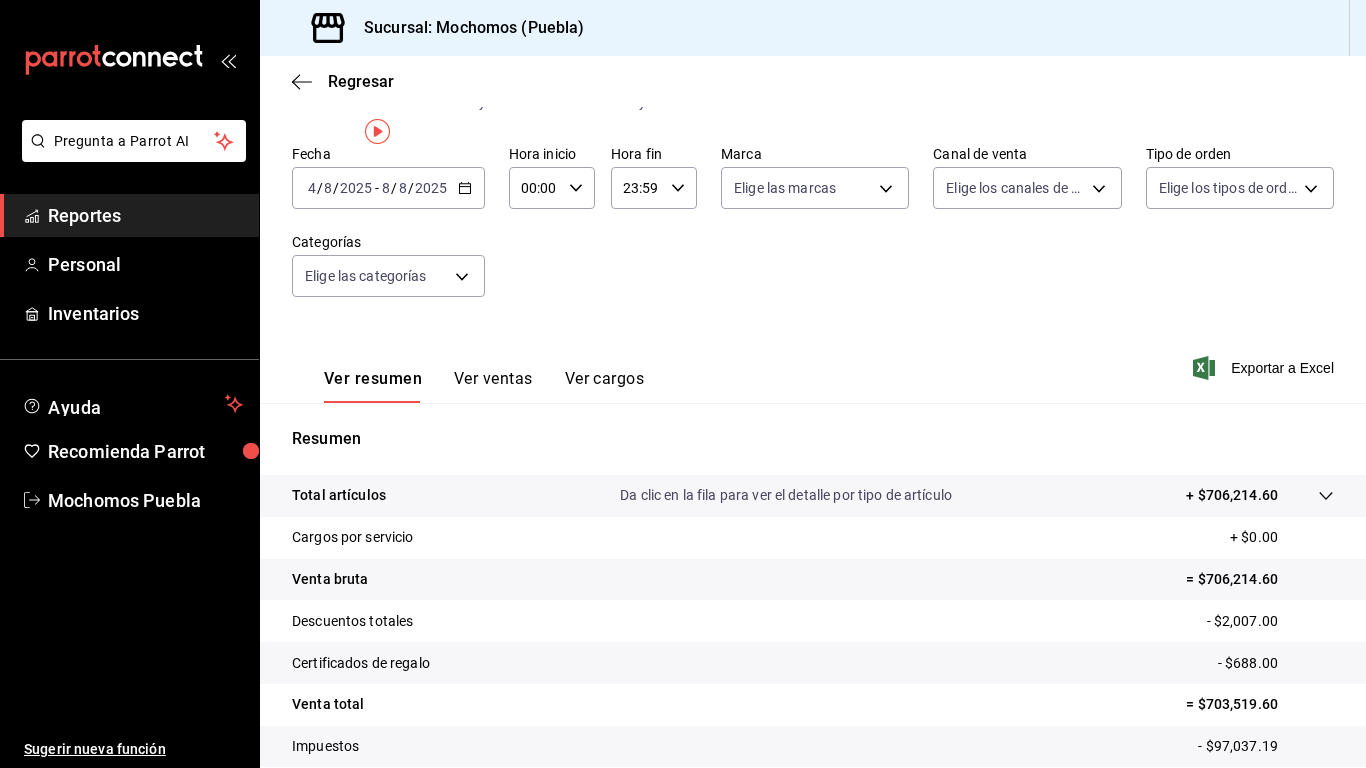 scroll, scrollTop: 190, scrollLeft: 0, axis: vertical 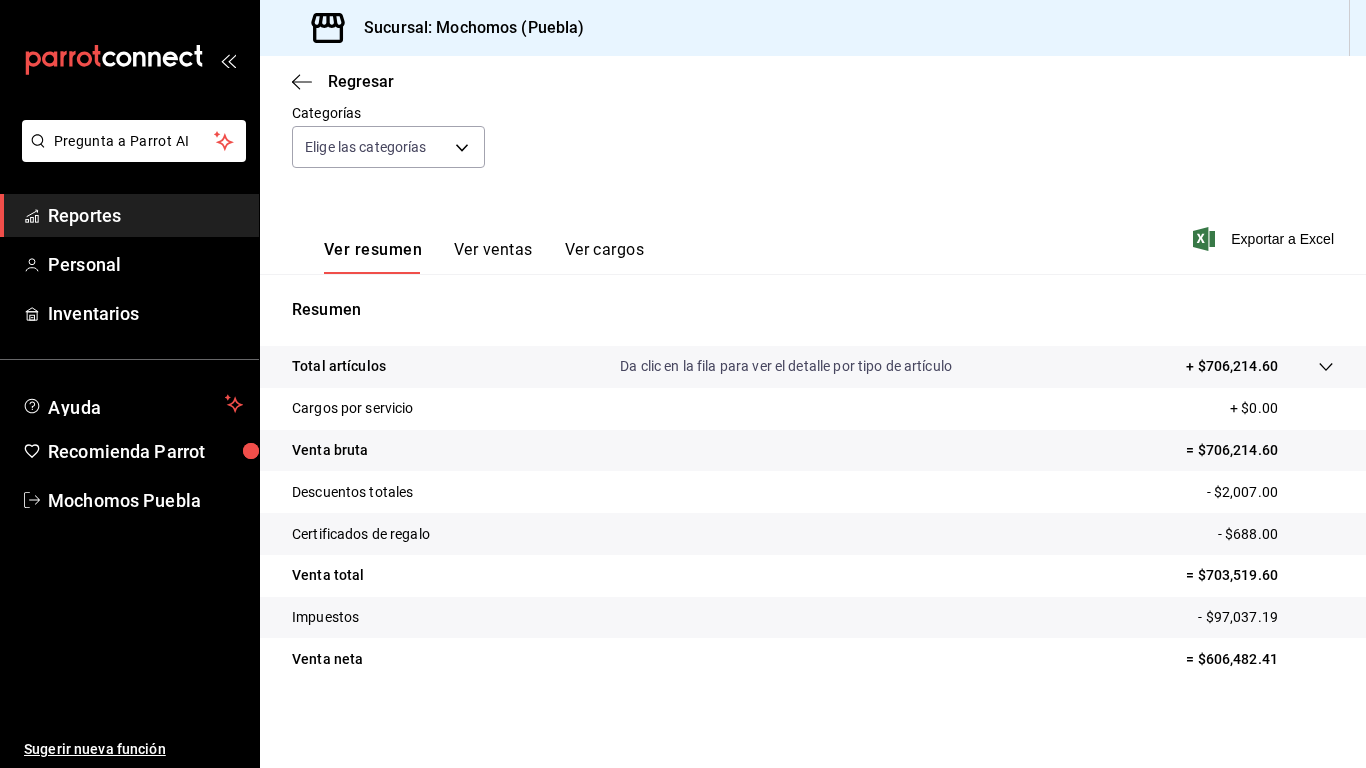 click on "Reportes" at bounding box center (145, 215) 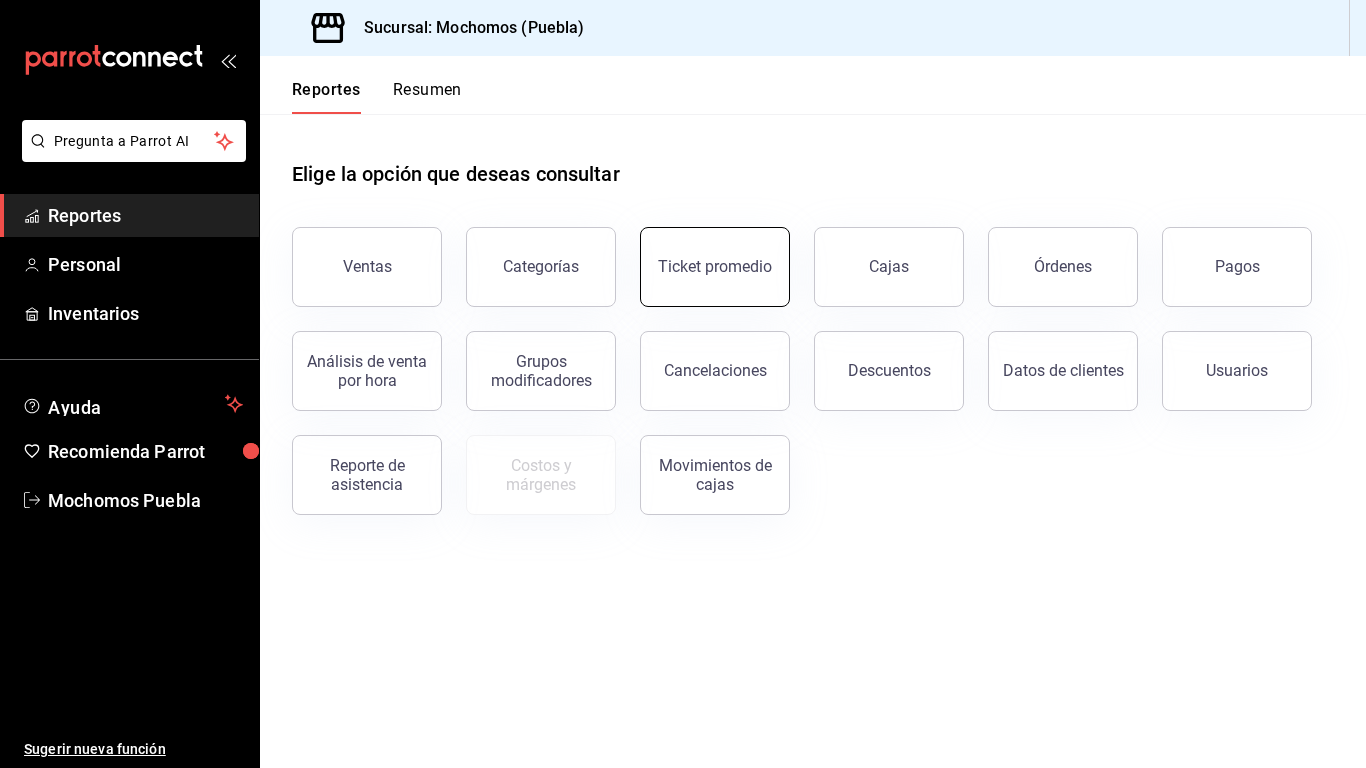 click on "Ticket promedio" at bounding box center [715, 266] 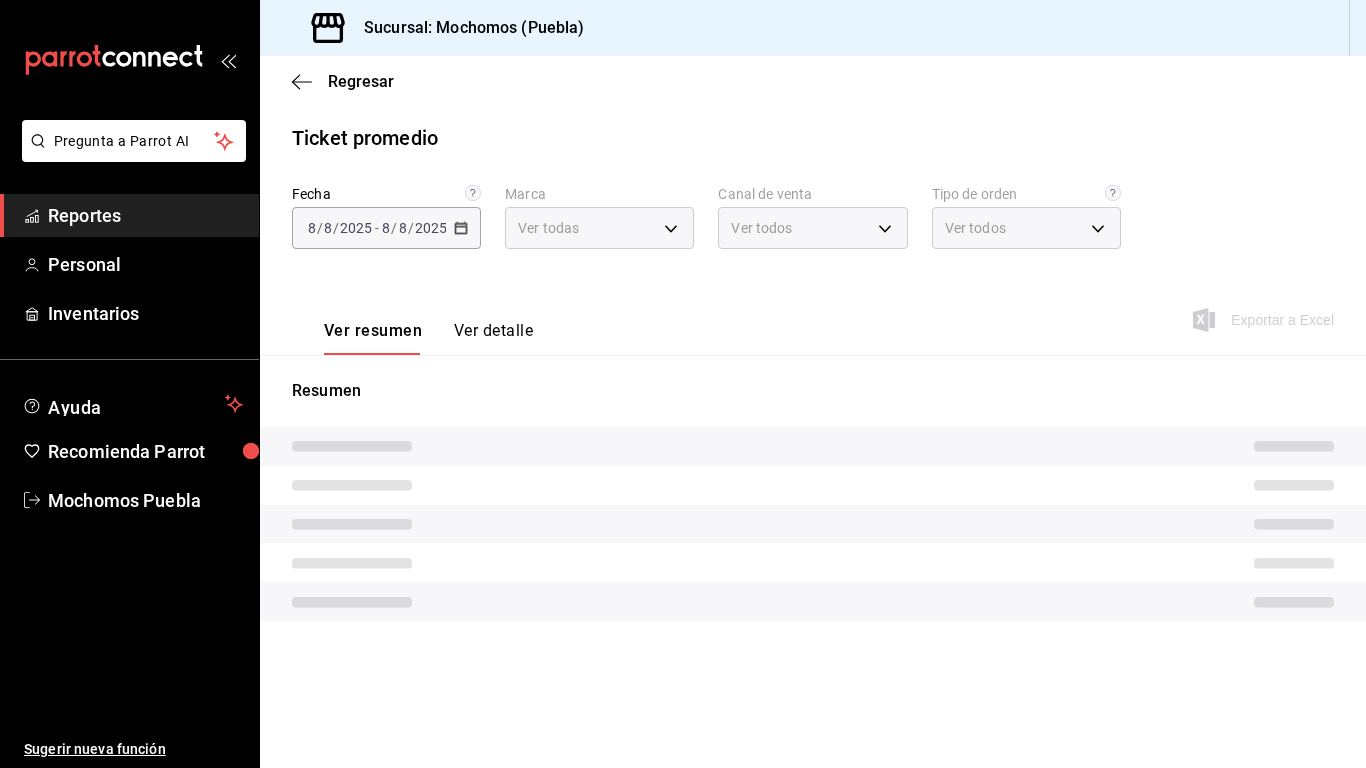 type on "65eb7388-82e4-42fa-8caf-680550c77e6f" 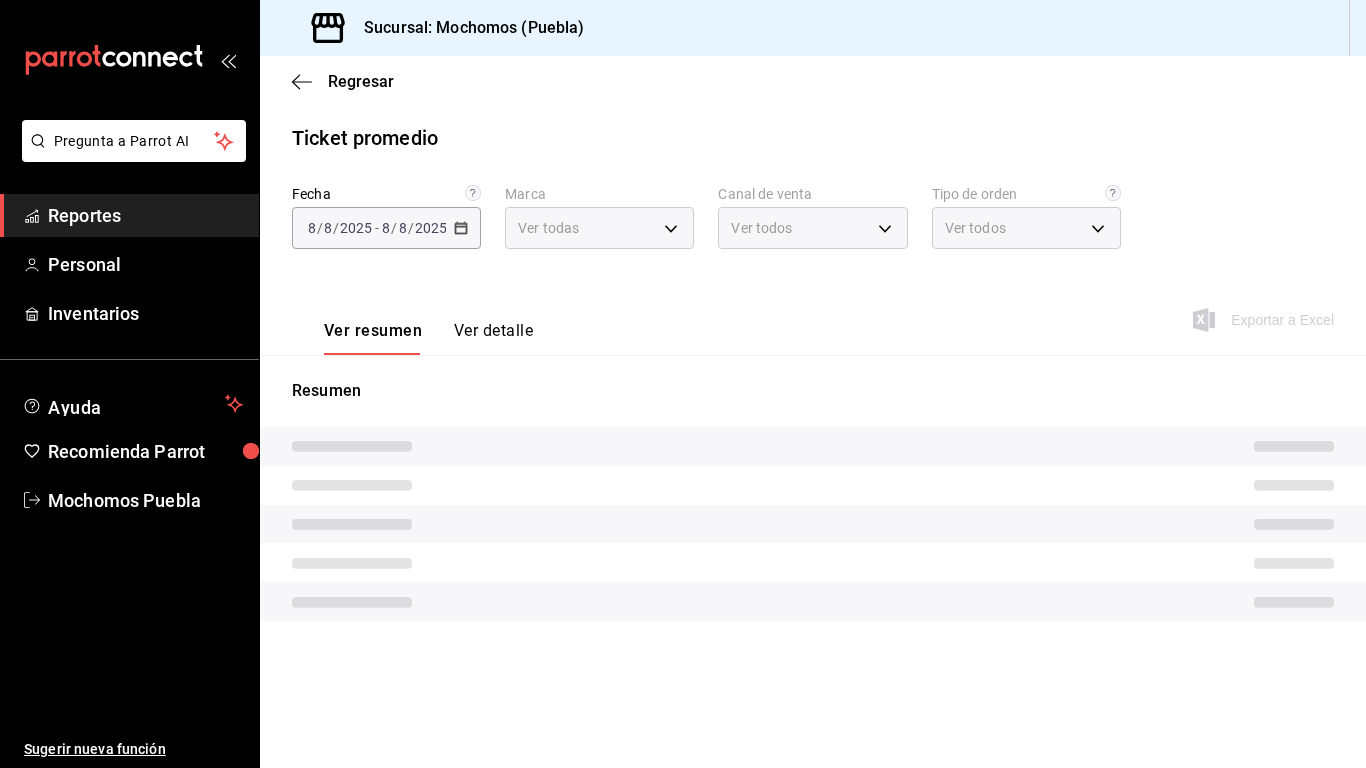 type on "PARROT,UBER_EATS,RAPPI,DIDI_FOOD,ONLINE" 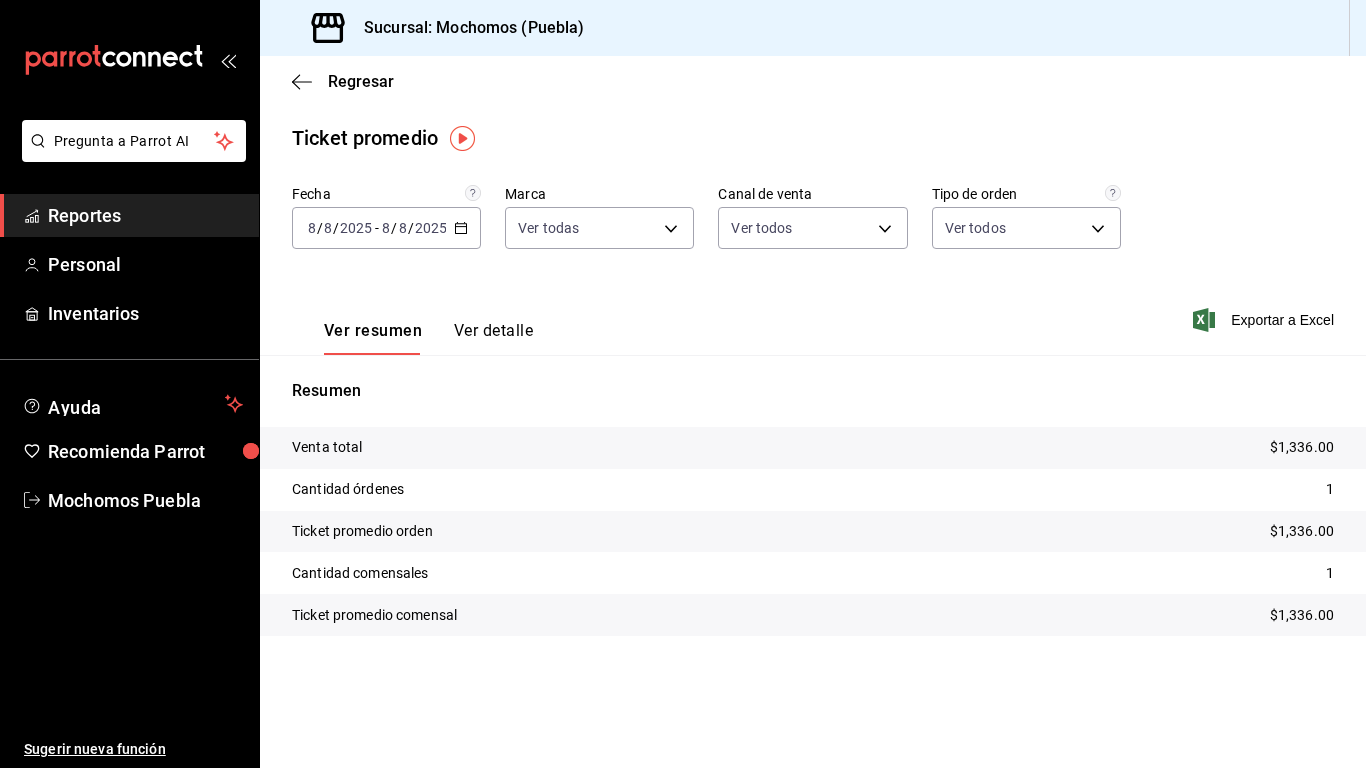 click on "2025-08-08 8 / 8 / 2025 - 2025-08-08 8 / 8 / 2025" at bounding box center [386, 228] 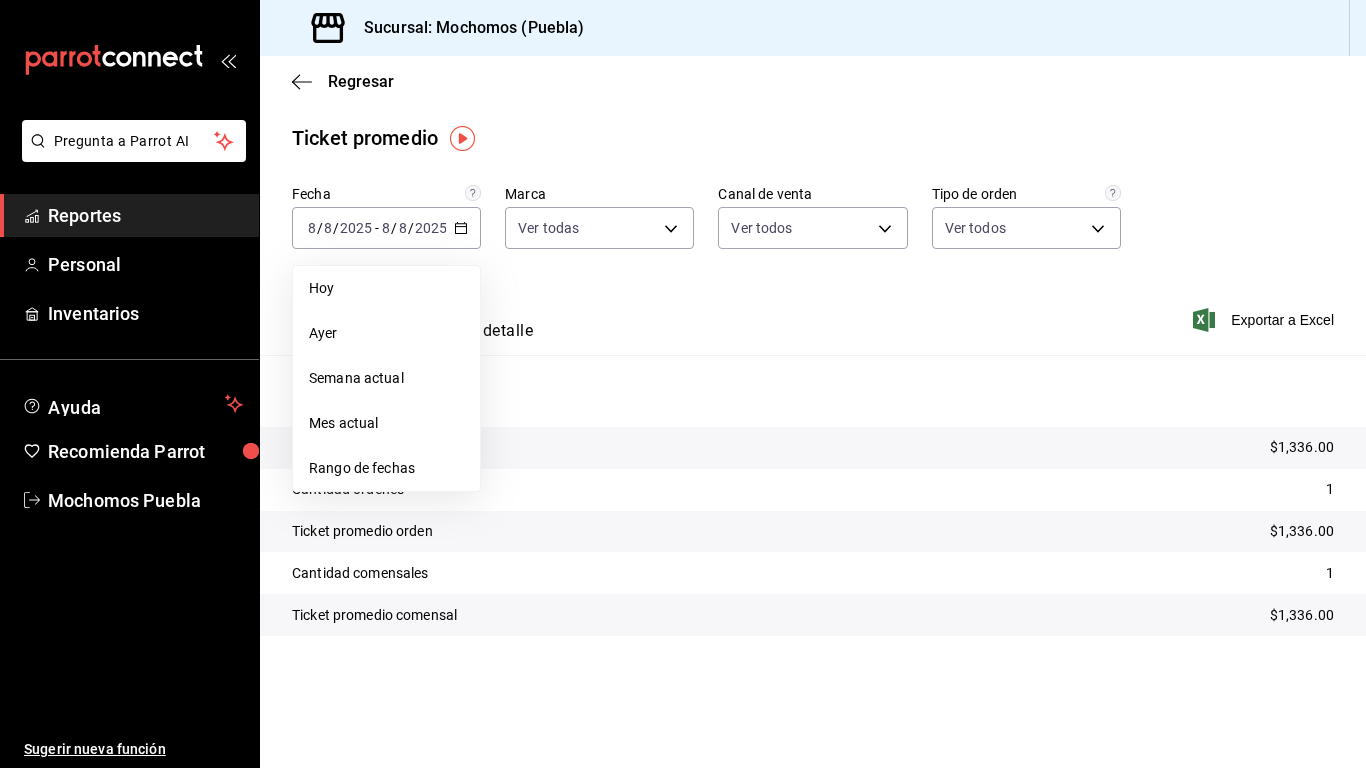 click on "Rango de fechas" at bounding box center [386, 468] 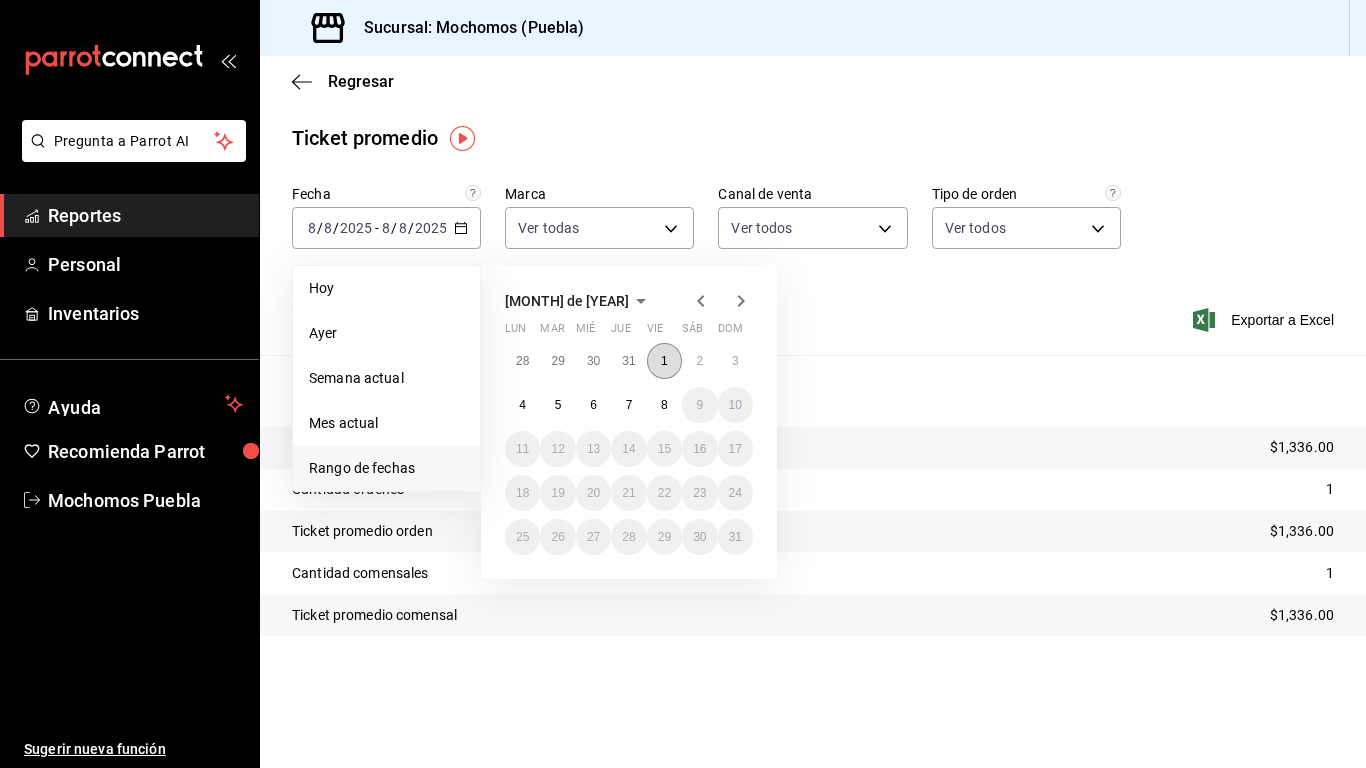 click on "1" at bounding box center [664, 361] 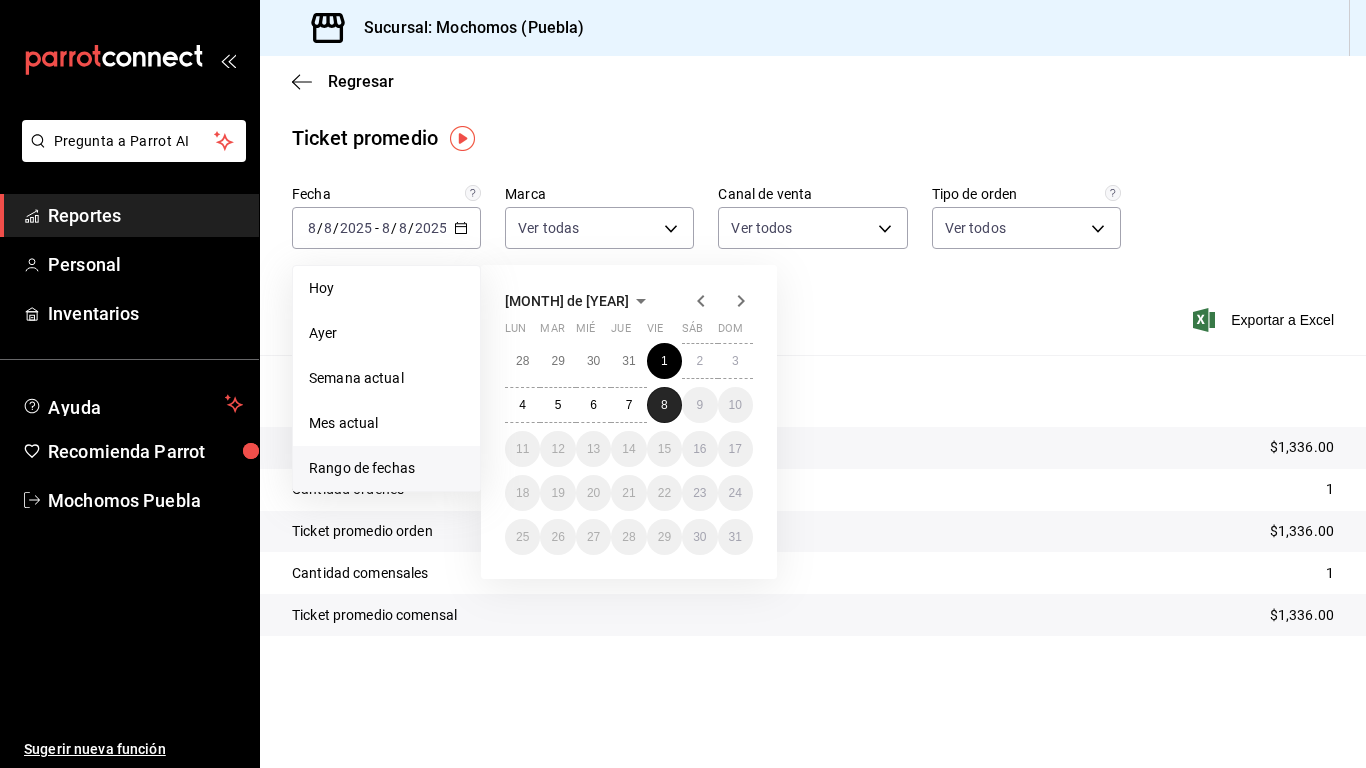 click on "8" at bounding box center (664, 405) 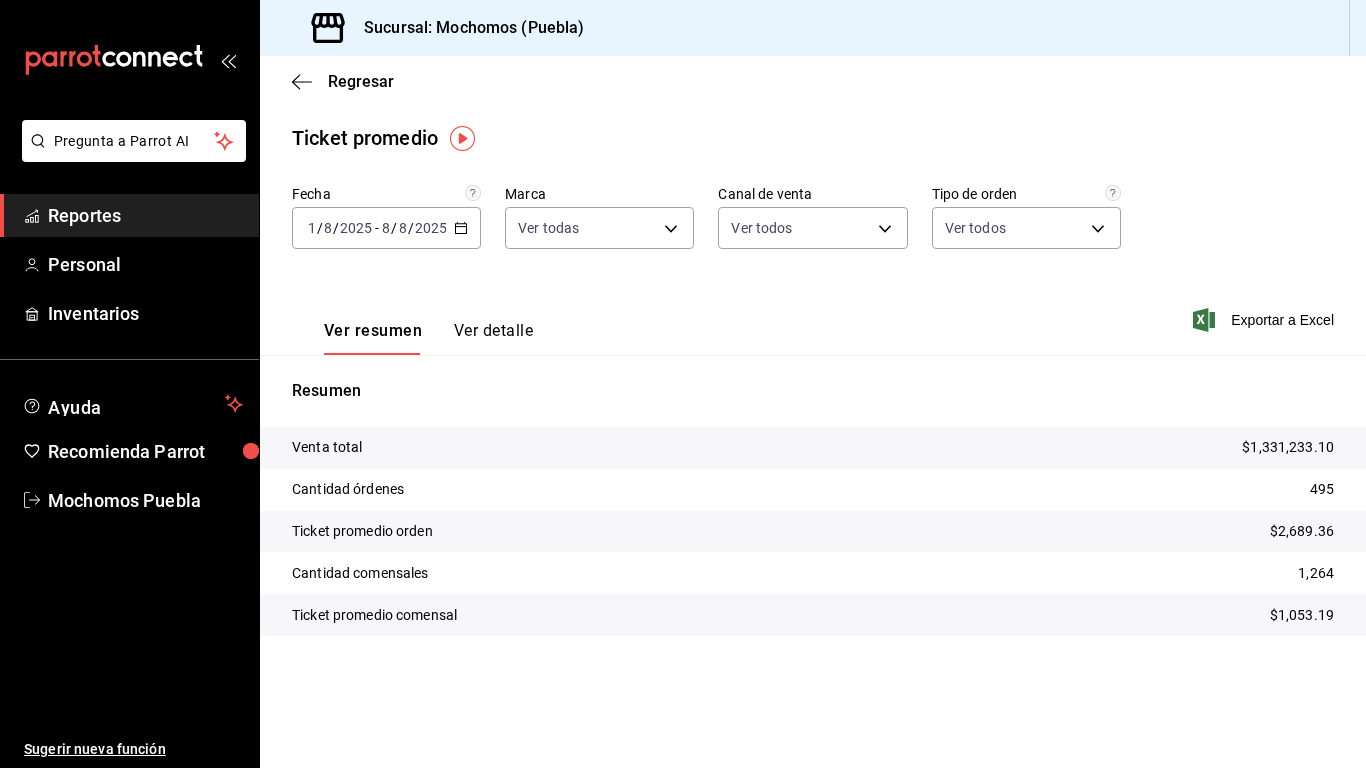 click on "[DATE] [DAY] / [MONTH] / [YEAR] - [DATE] [DAY] / [MONTH] / [YEAR]" at bounding box center (386, 228) 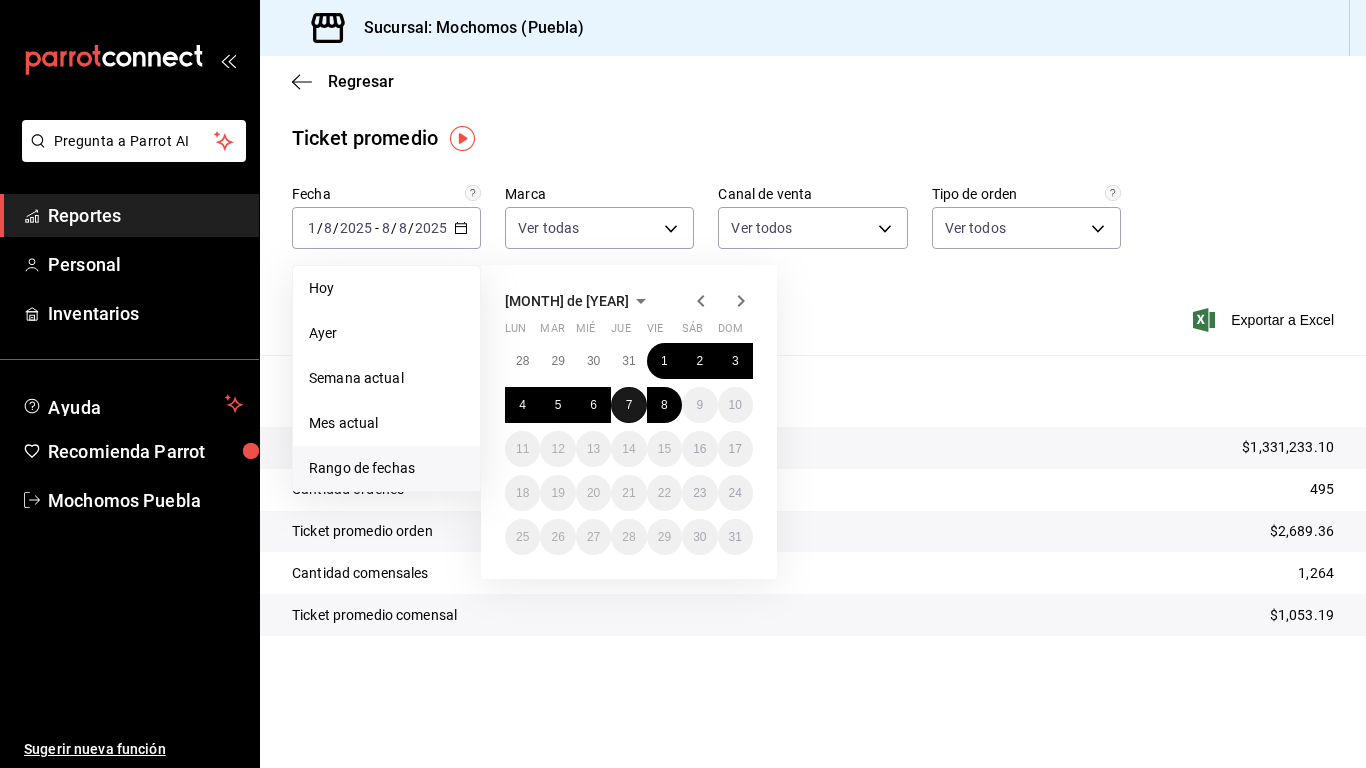 click on "7" at bounding box center (628, 405) 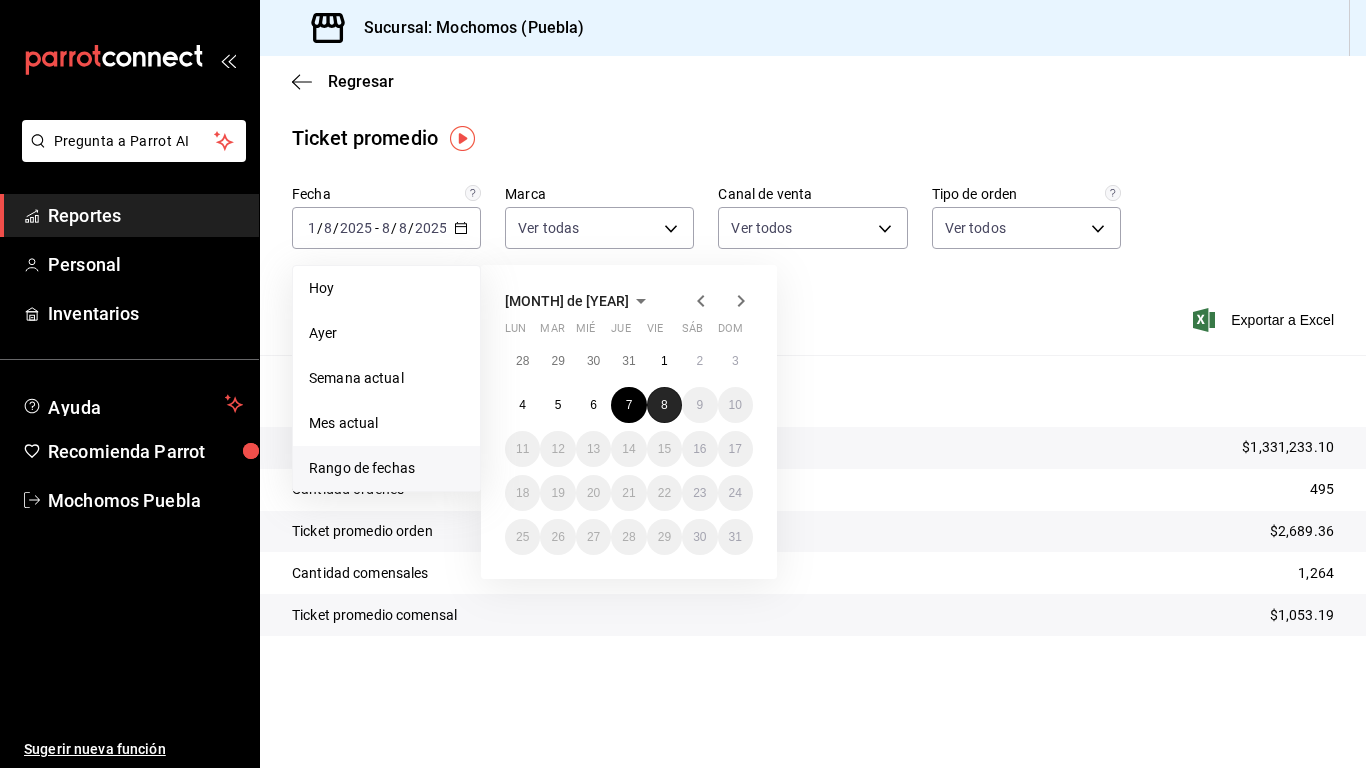 click on "8" at bounding box center [664, 405] 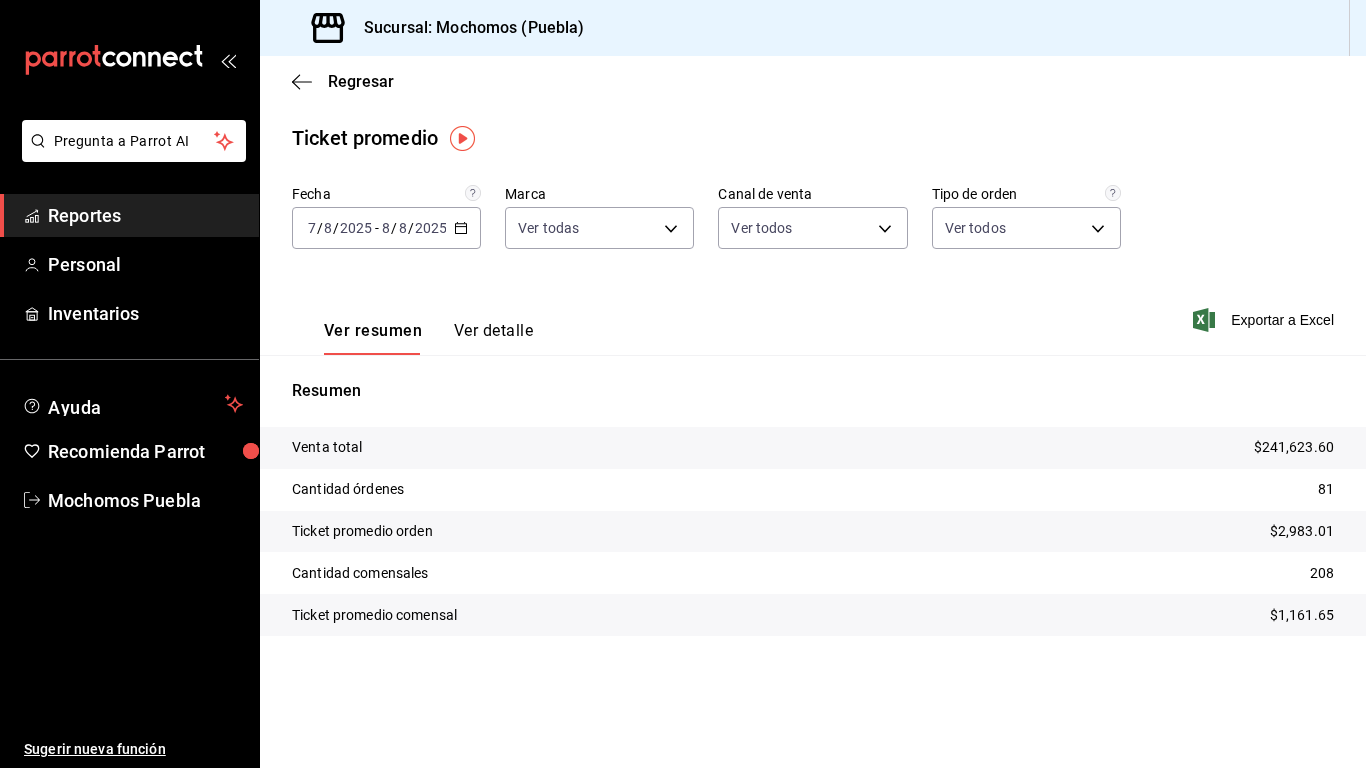 click on "[DATE] [DAY] / [MONTH] / [YEAR] - [DATE] [DAY] / [MONTH] / [YEAR]" at bounding box center (386, 228) 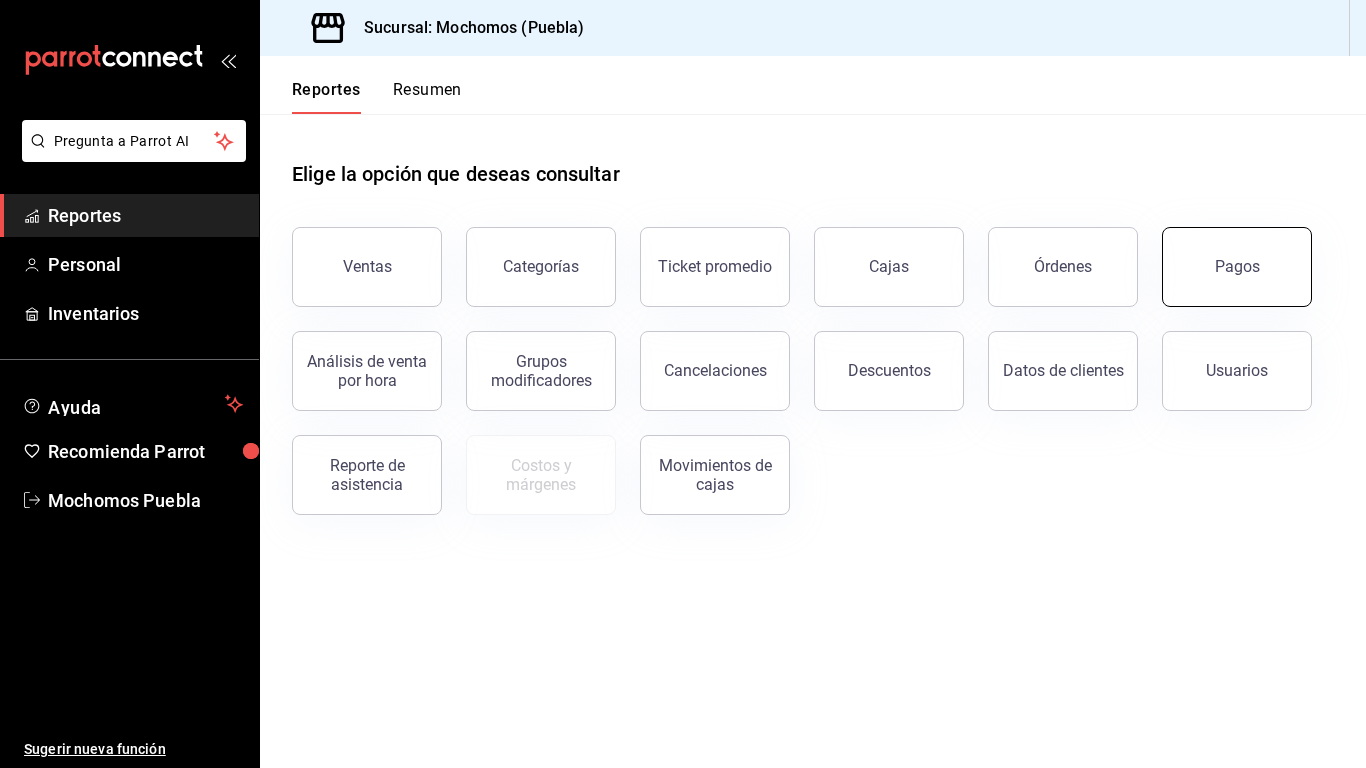 click on "Pagos" at bounding box center [1237, 267] 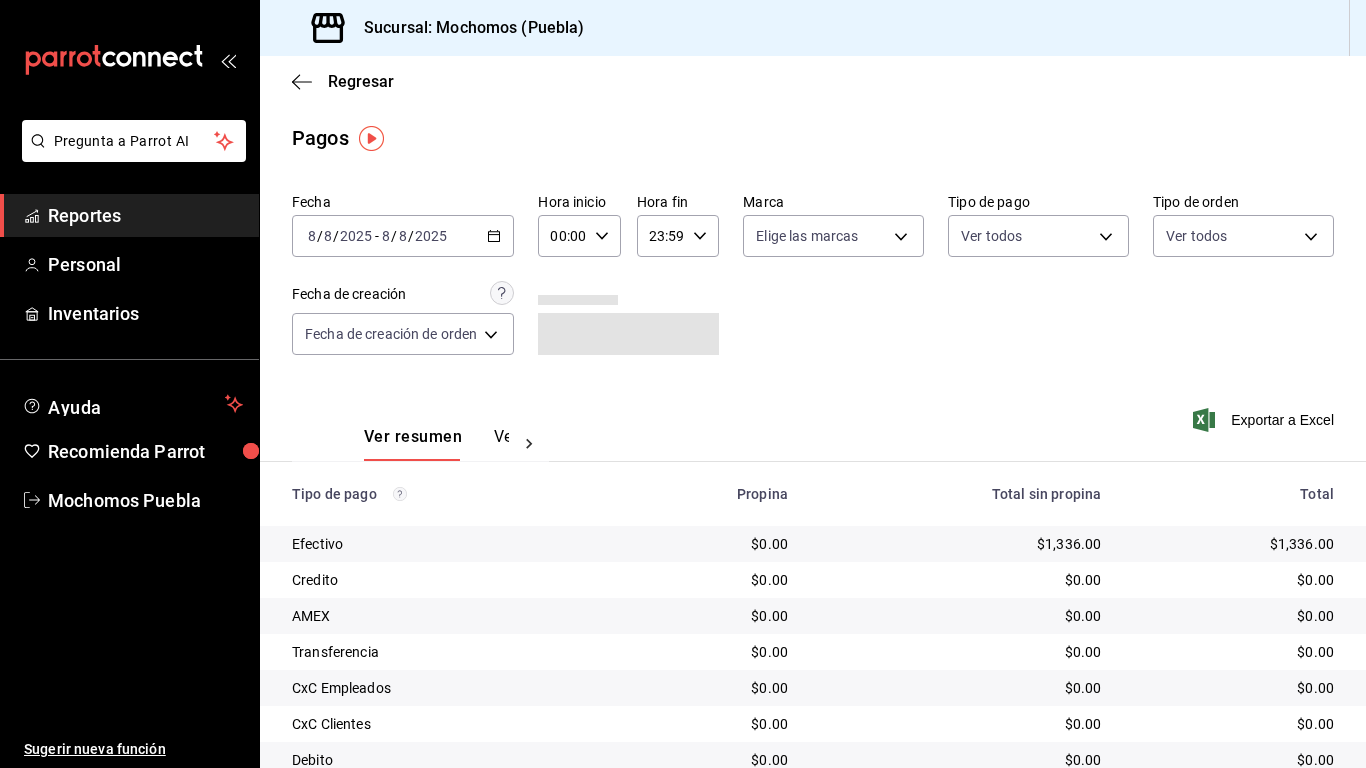 click on "Reportes" at bounding box center (145, 215) 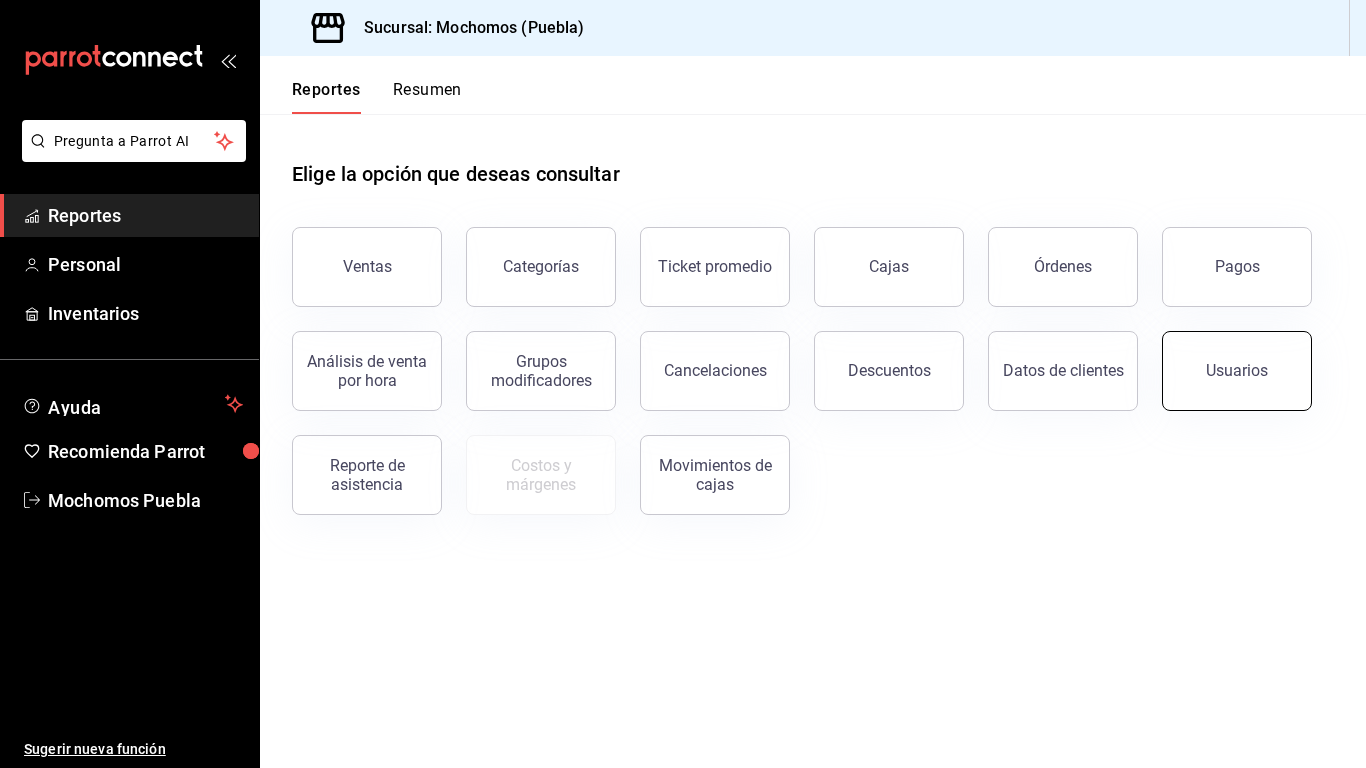 click on "Usuarios" at bounding box center (1237, 370) 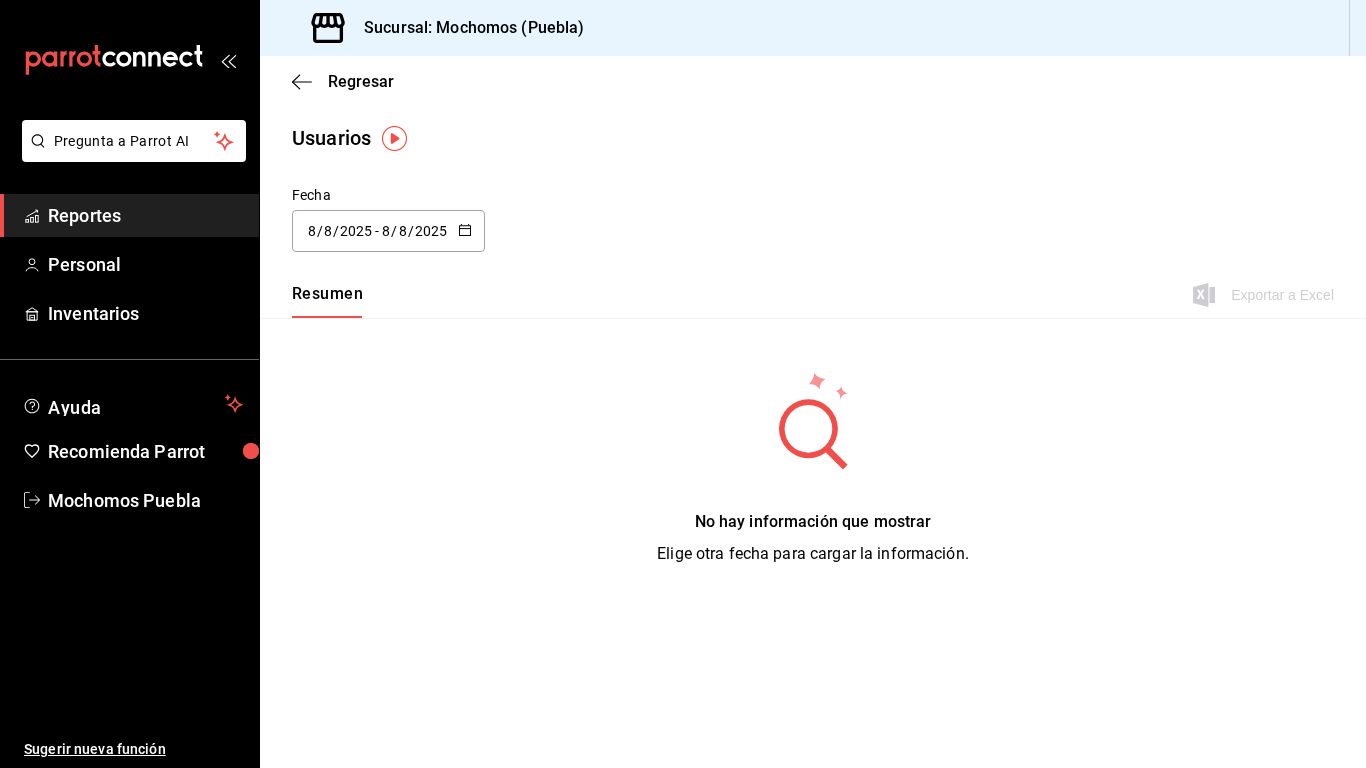 click 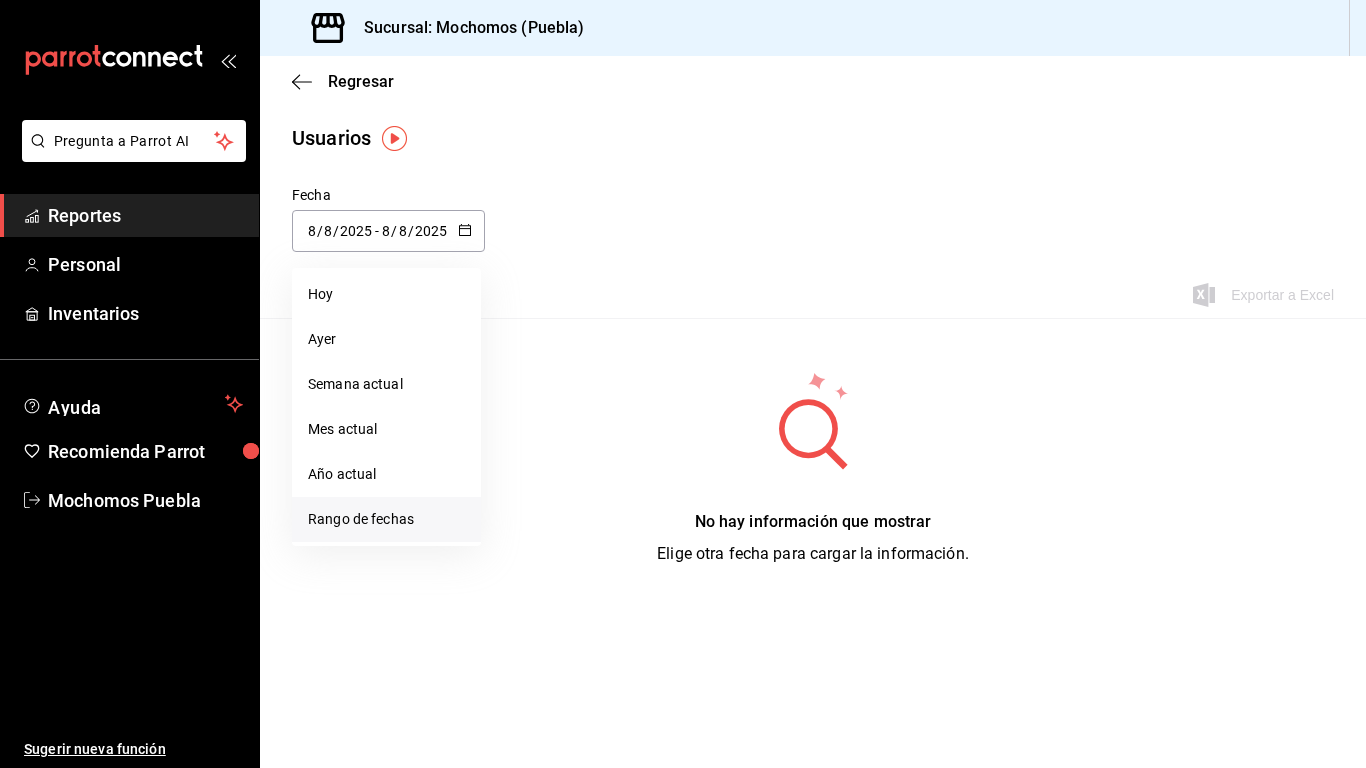 click on "Rango de fechas" at bounding box center (386, 519) 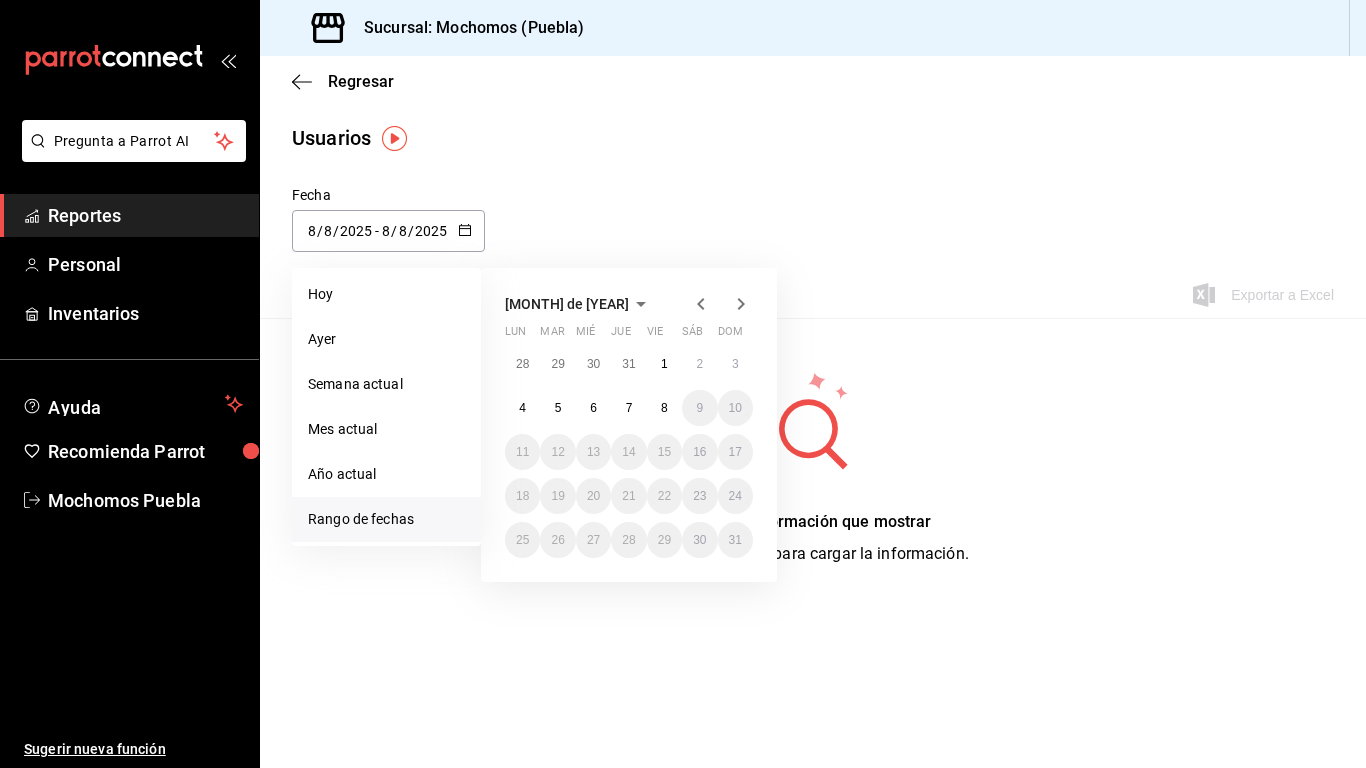click on "Fecha [DATE] [DAY] / [MONTH] / [YEAR] [DAY] / [MONTH] / [YEAR] - [DATE] [DAY] / [MONTH] / [YEAR] [DAY] / [MONTH] / [YEAR] Hoy Ayer Semana actual Mes actual Año actual Rango de fechas [MONTH] de [YEAR] lun mar mié jue vie sáb dom 28 29 30 31 1 2 3 4 5 6 7 8 9 10 11 12 13 14 15 16 17 18 19 20 21 22 23 24 25 26 27 28 29 30 31" at bounding box center [813, 230] 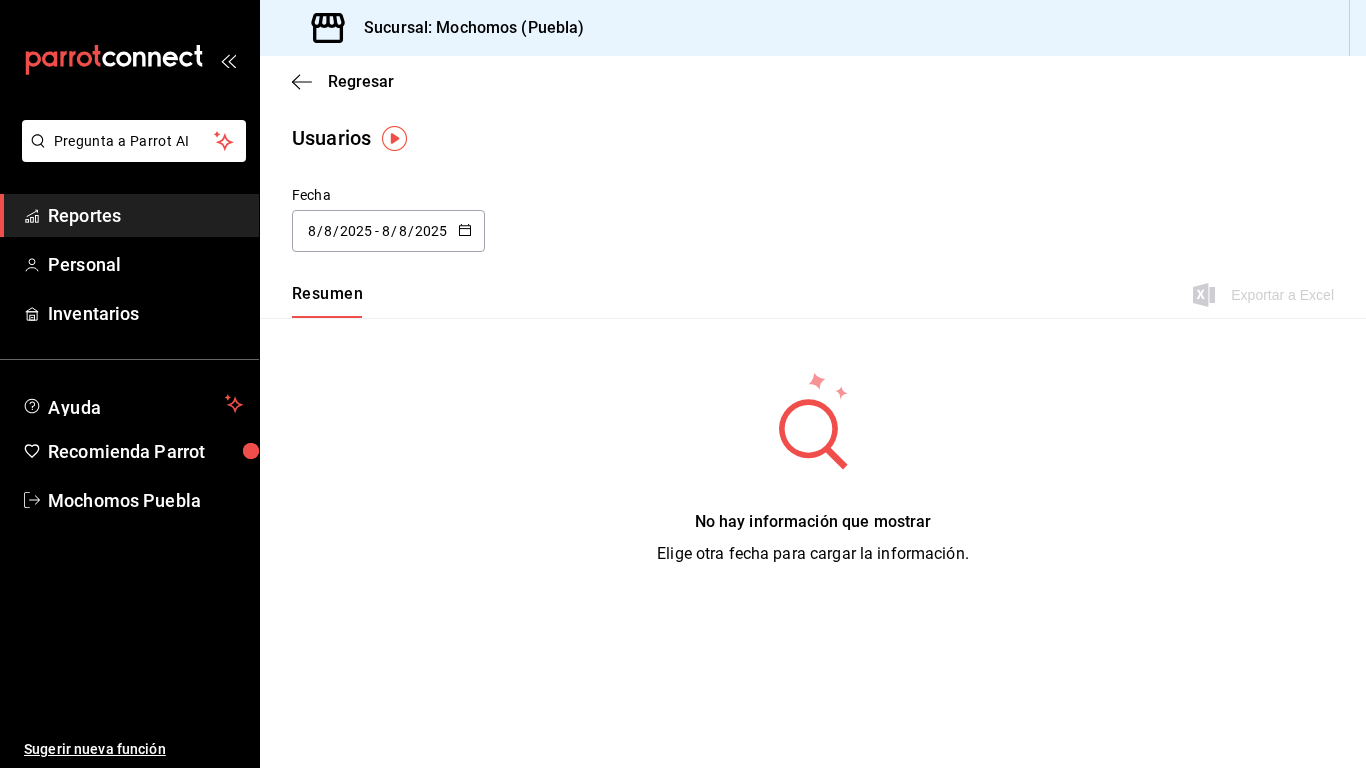 click on "Reportes" at bounding box center [145, 215] 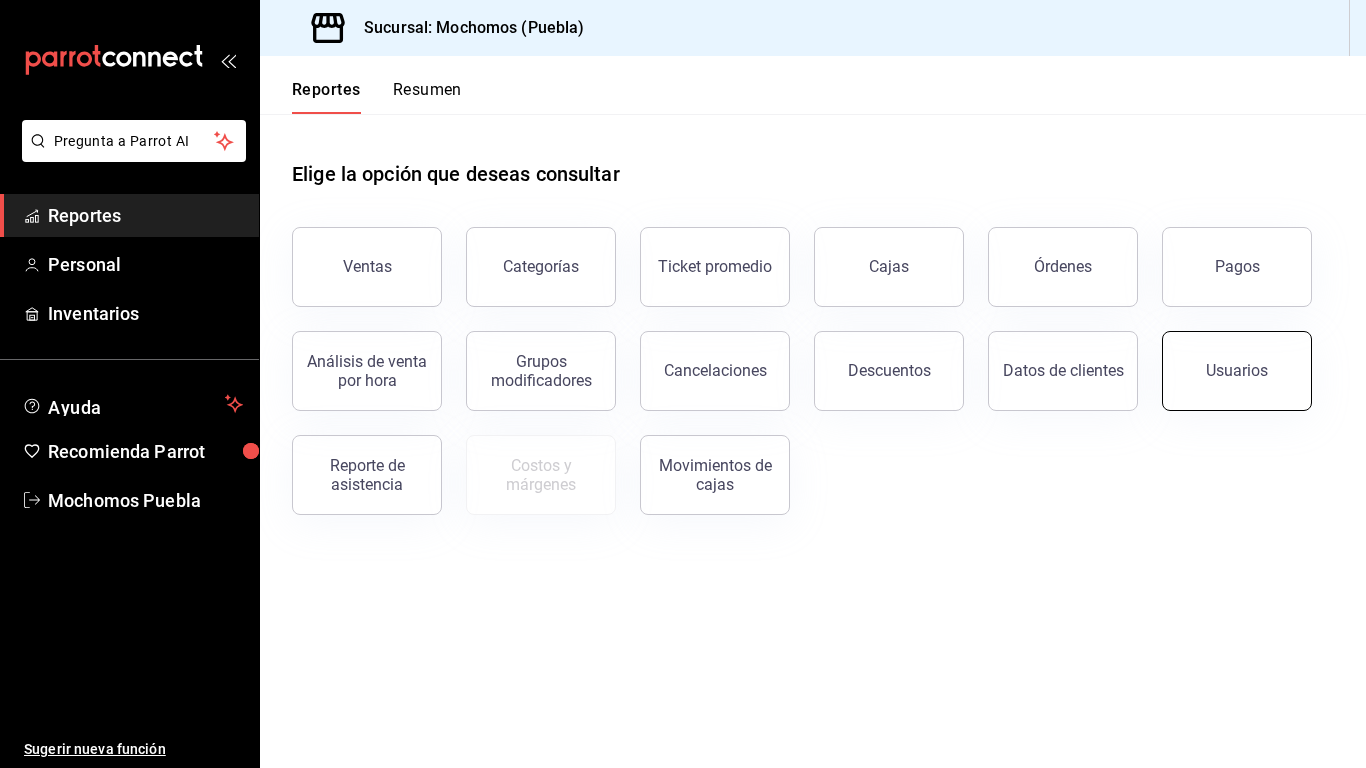 click on "Usuarios" at bounding box center (1237, 371) 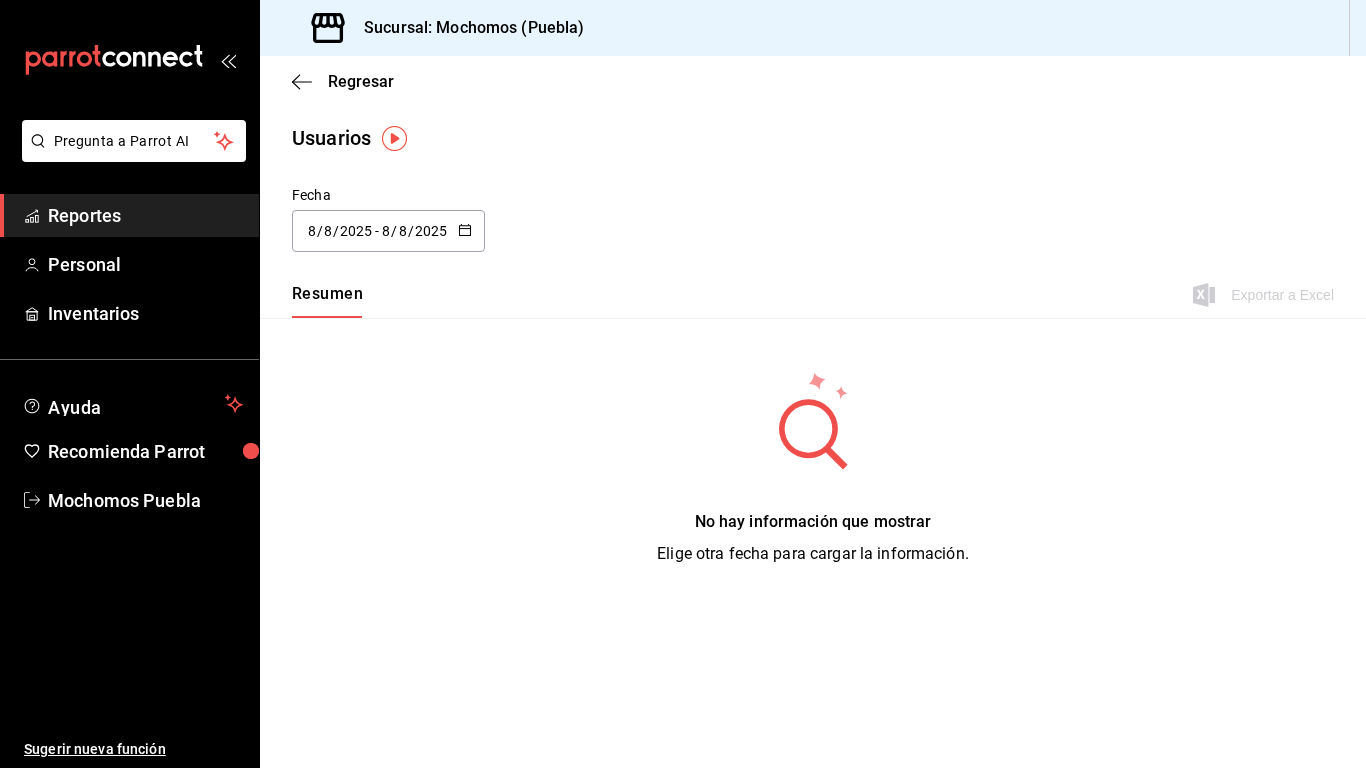 click 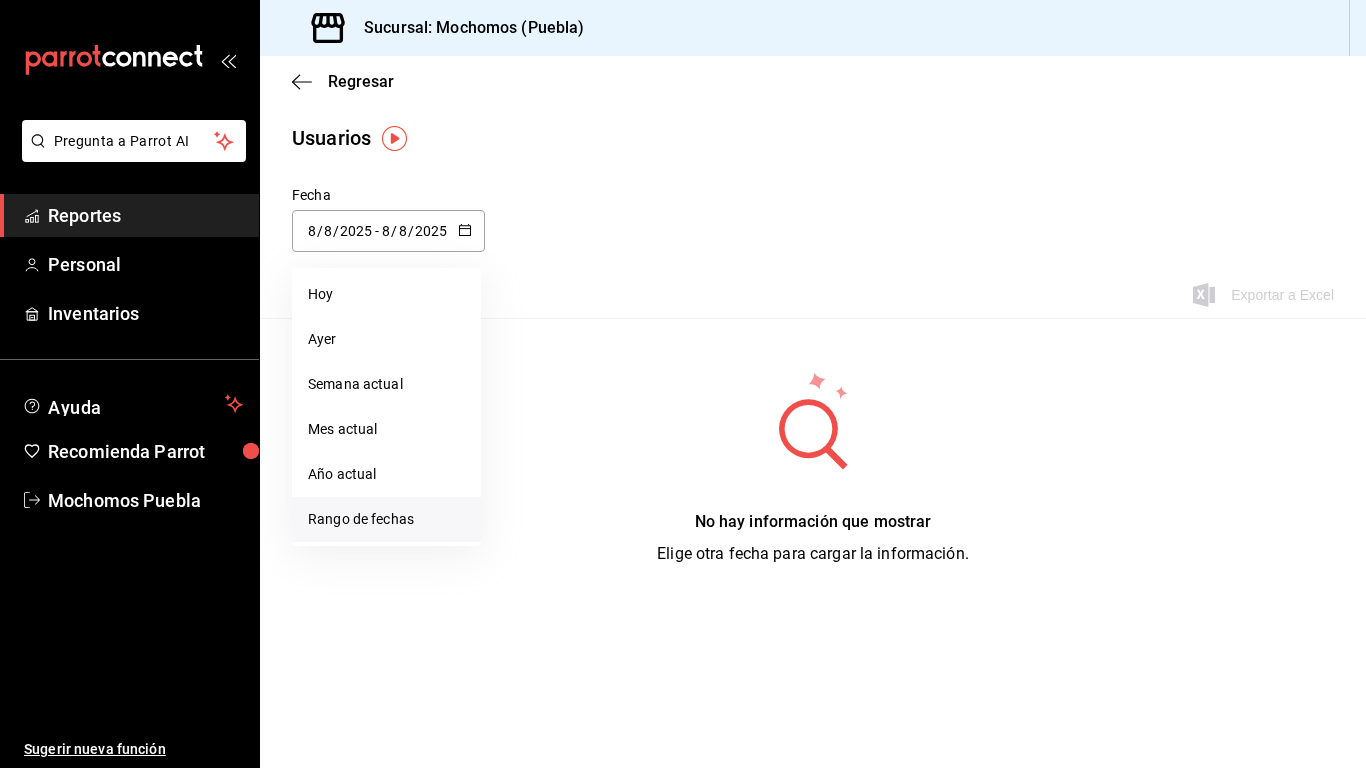 click on "Rango de fechas" at bounding box center (386, 519) 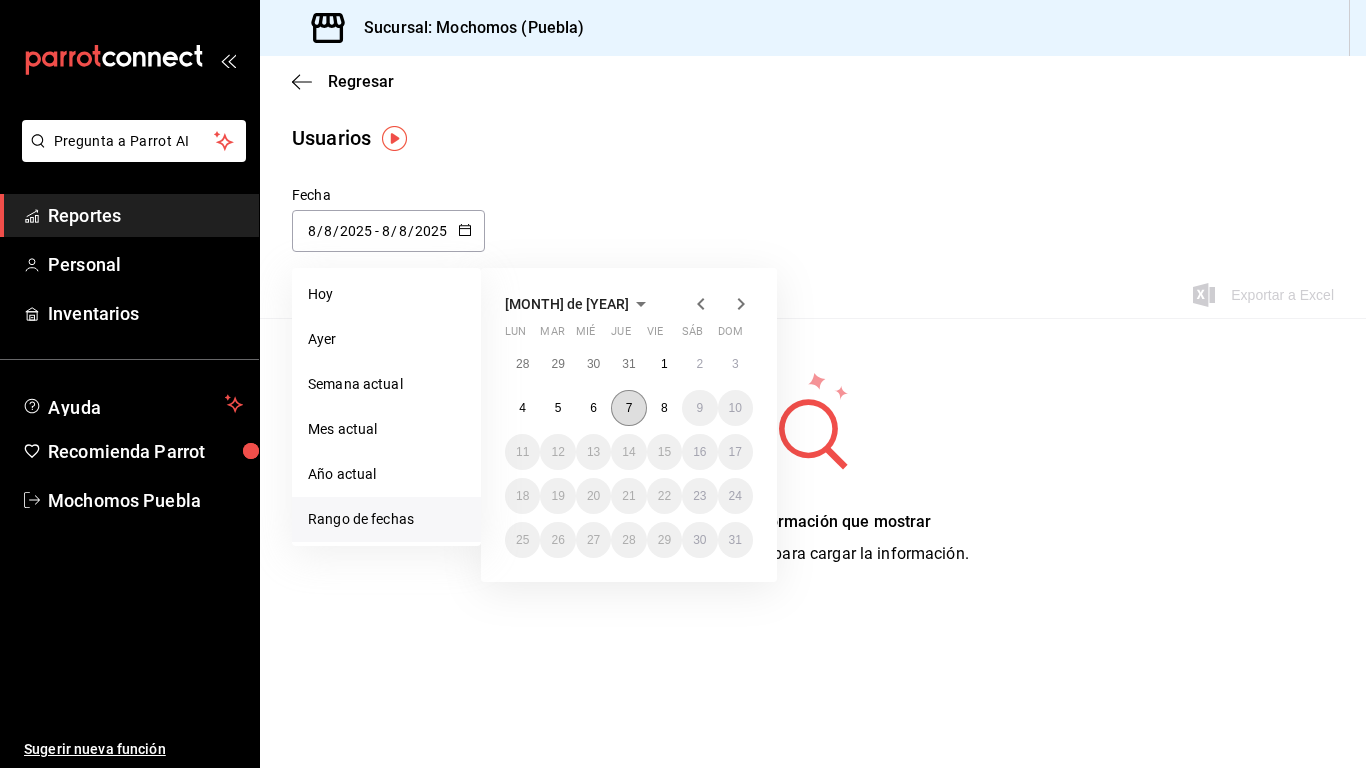 click on "7" at bounding box center [628, 408] 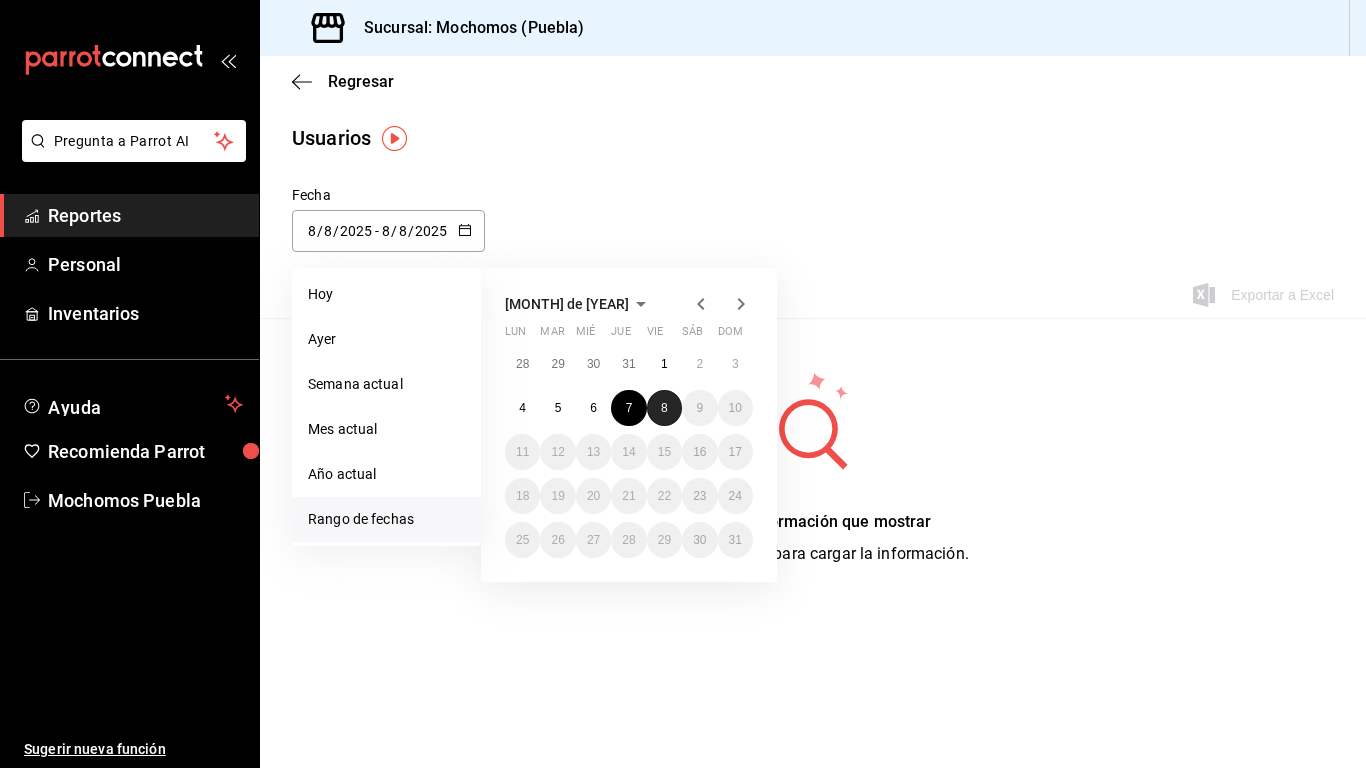 click on "8" at bounding box center (664, 408) 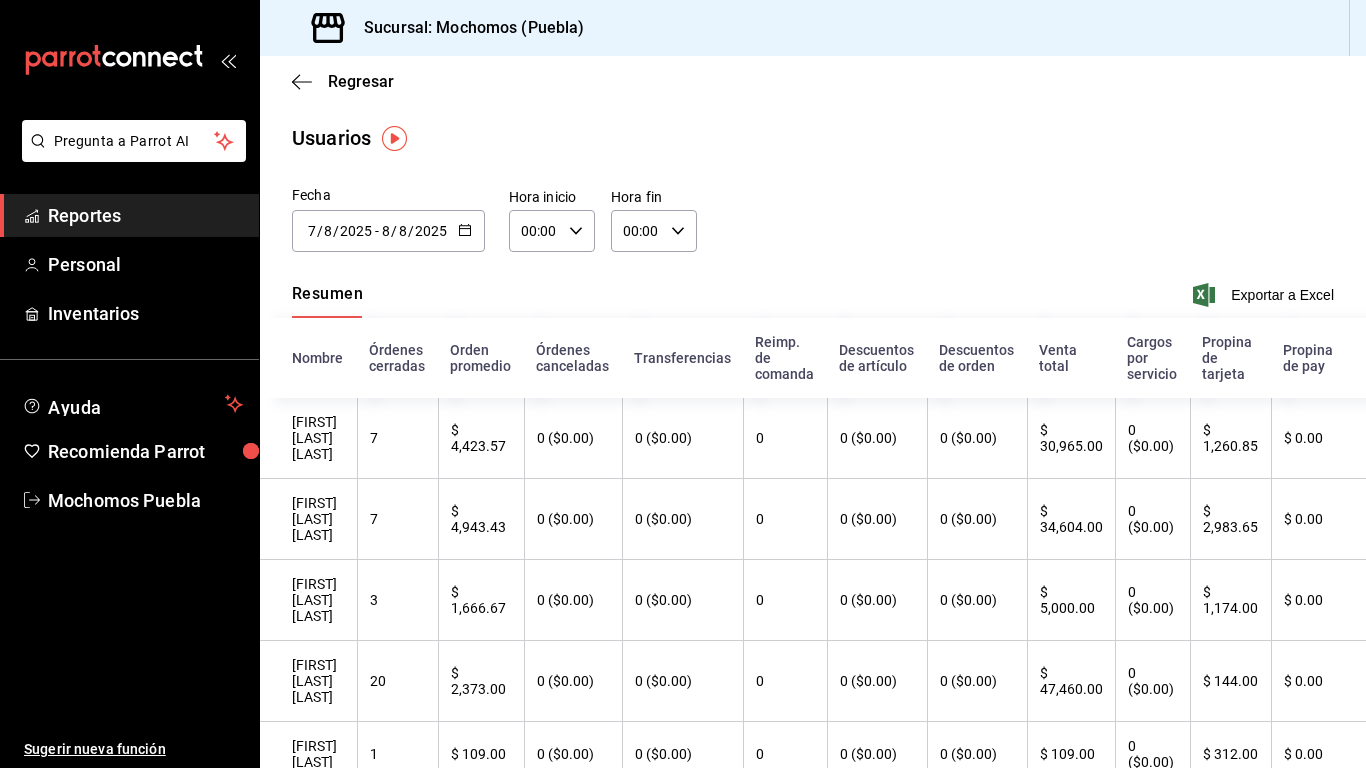 click on "Exportar a Excel" at bounding box center (1265, 295) 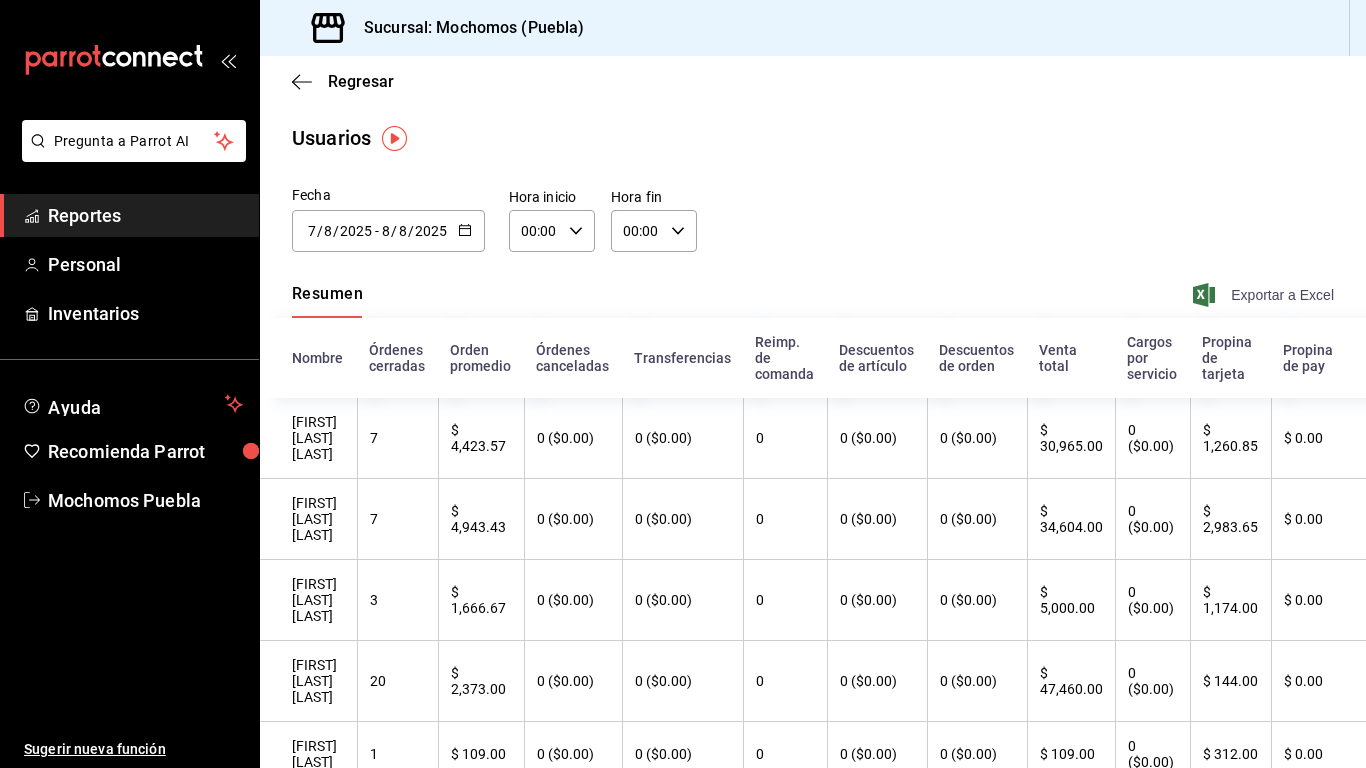 click 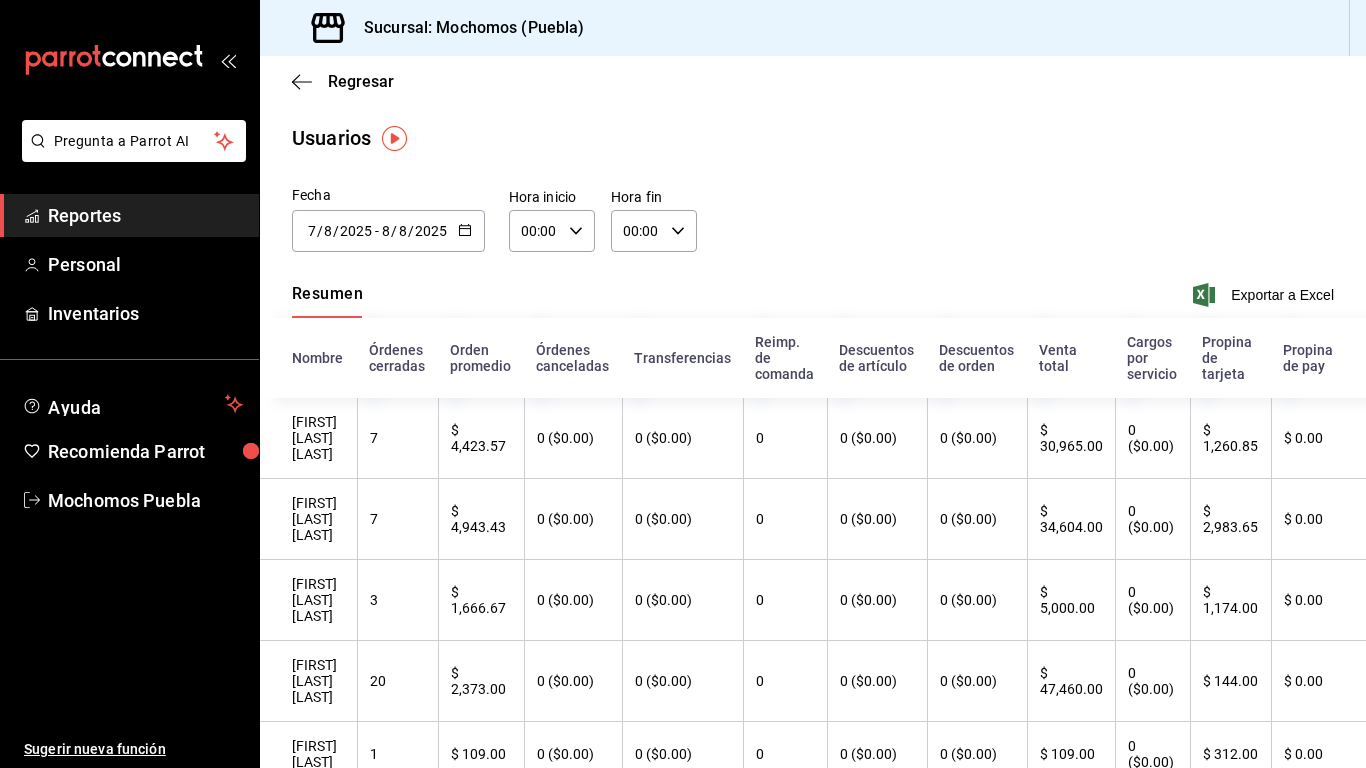 click 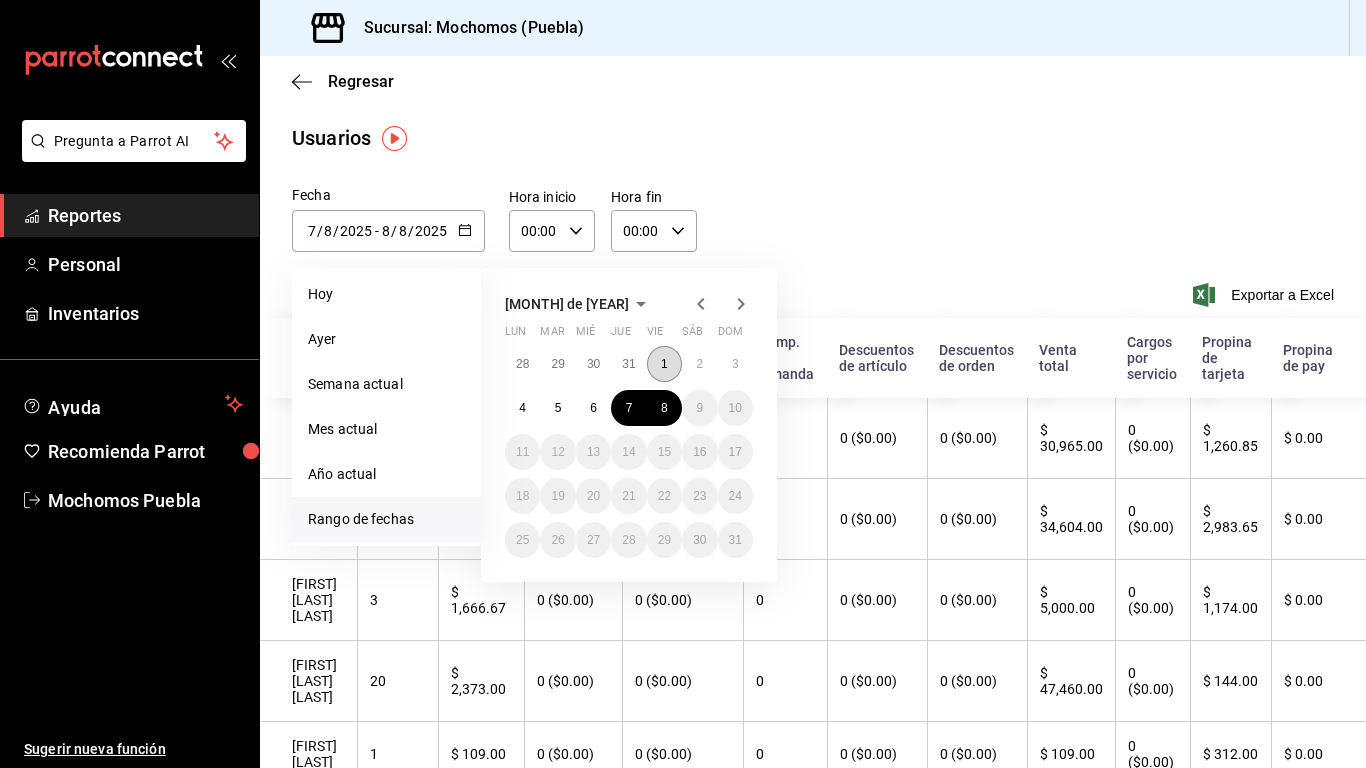 click on "1" at bounding box center (664, 364) 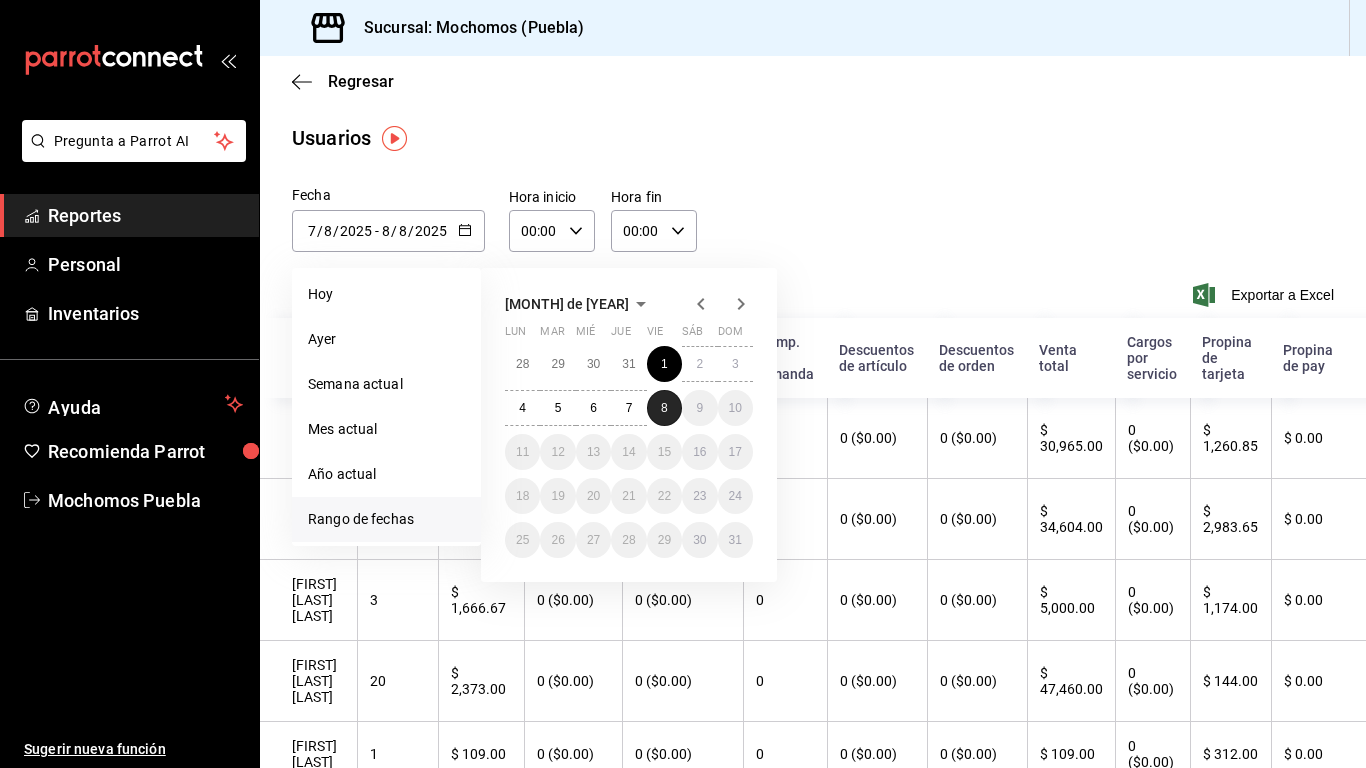 click on "8" at bounding box center [664, 408] 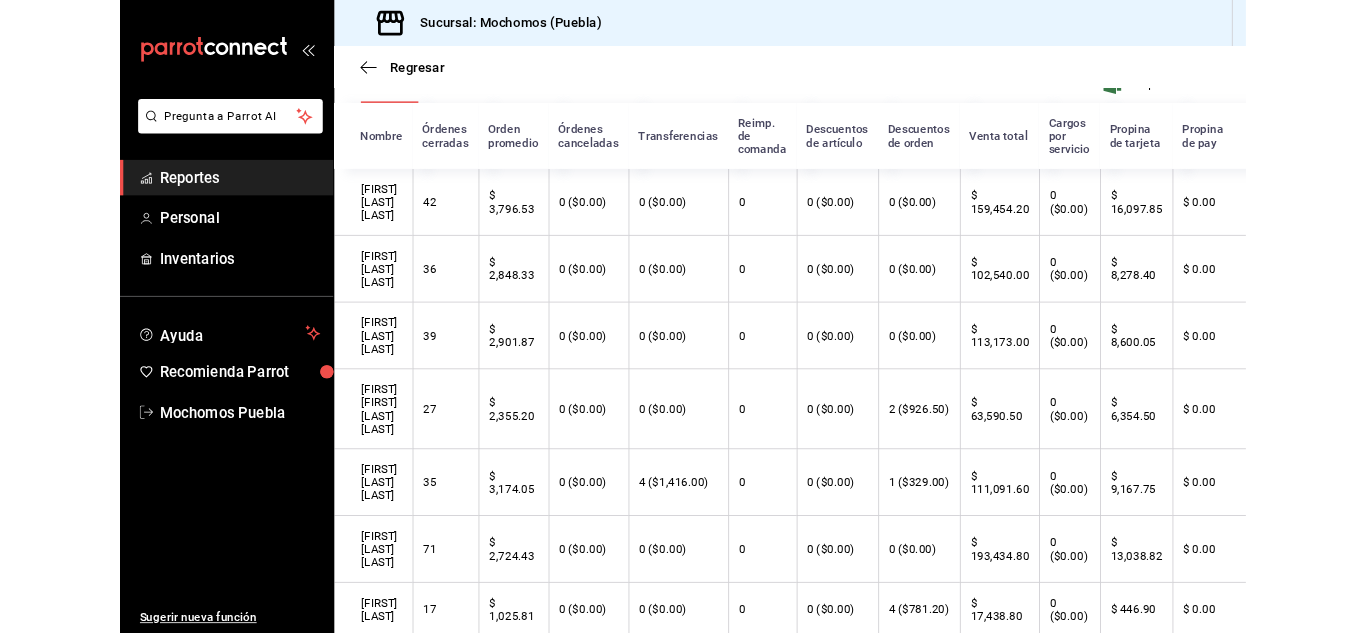 scroll, scrollTop: 0, scrollLeft: 0, axis: both 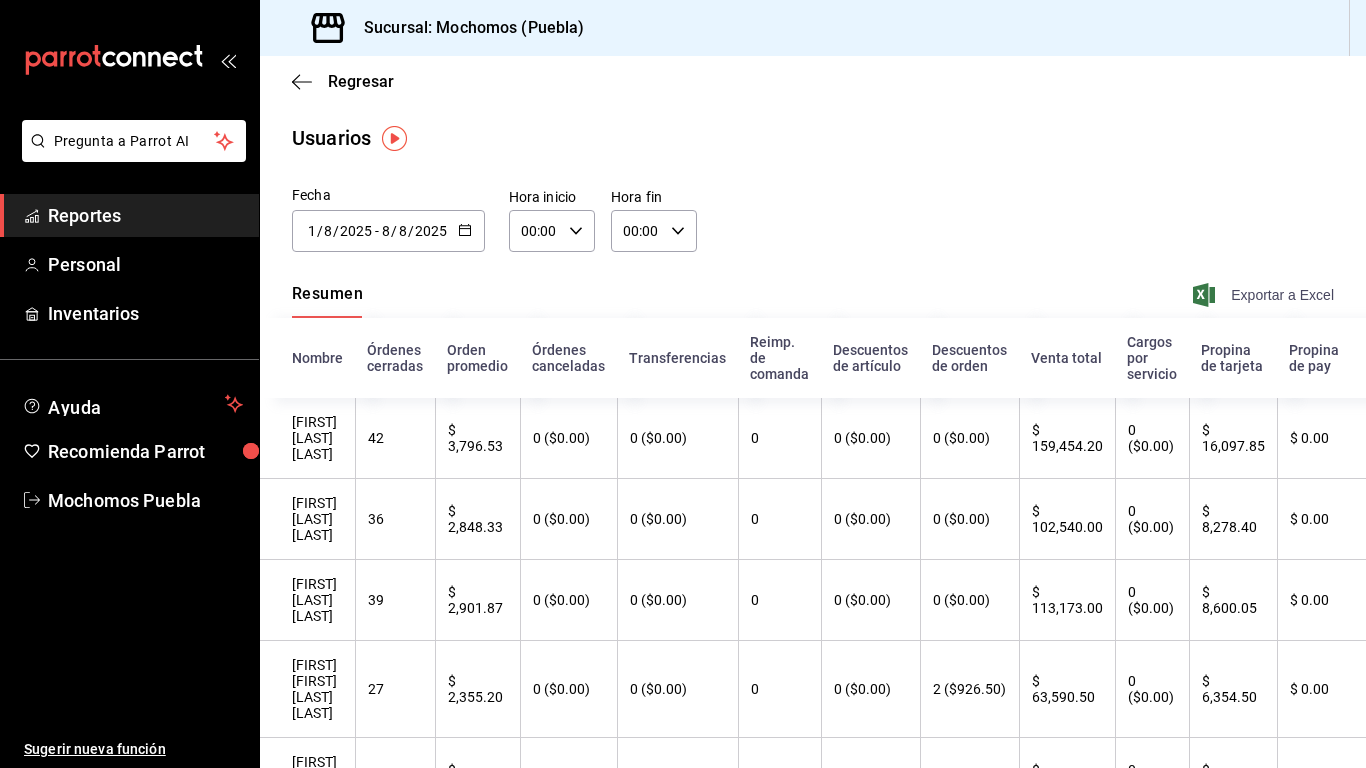 click on "Exportar a Excel" at bounding box center [1265, 295] 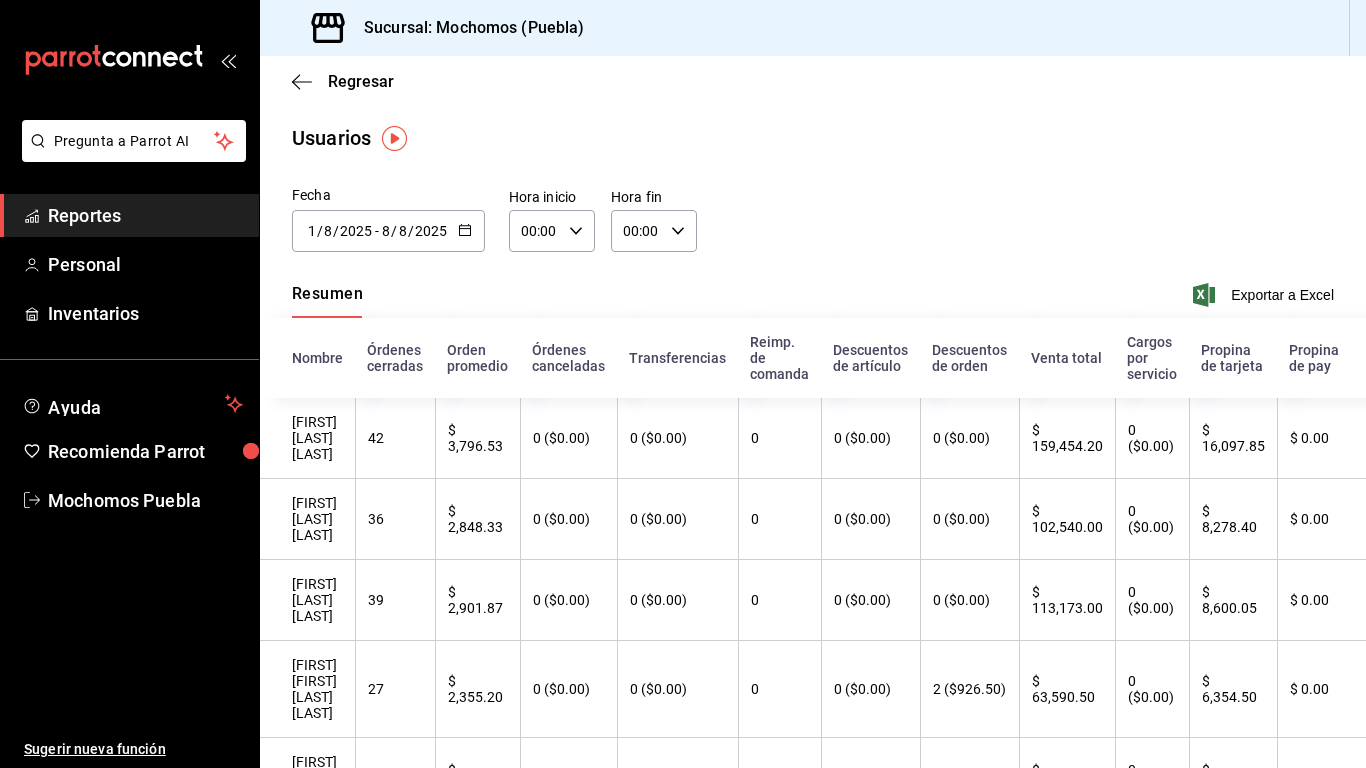 type 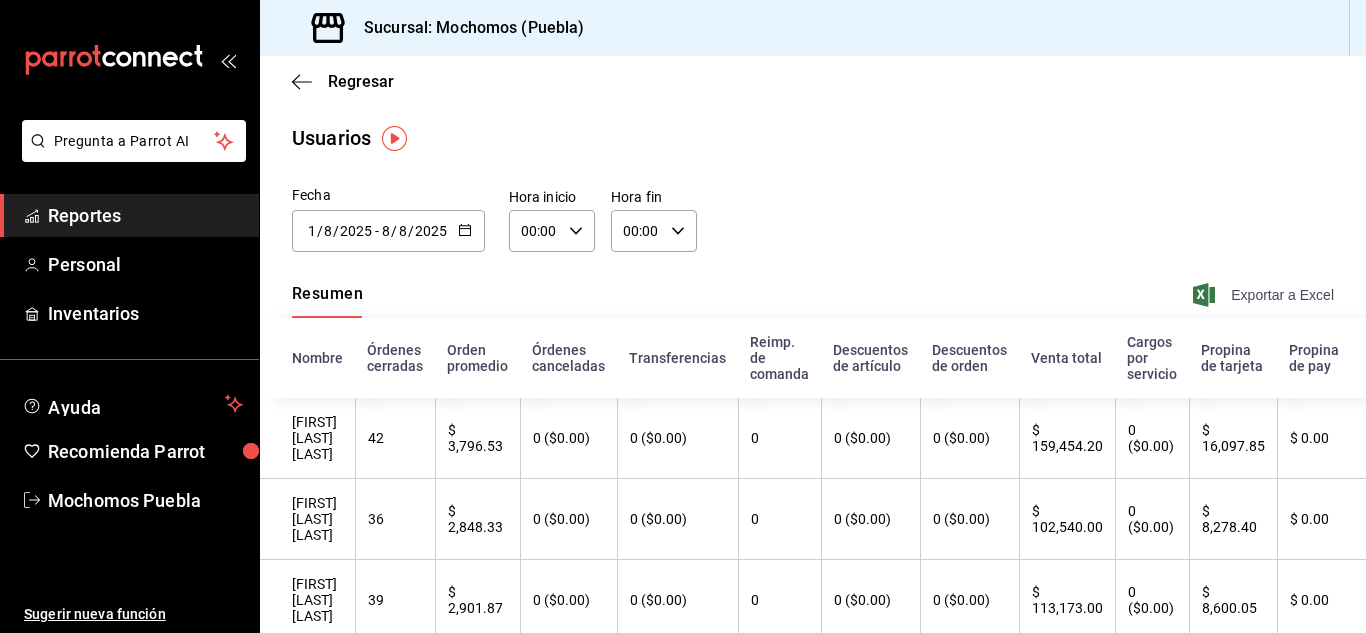 click on "Exportar a Excel" at bounding box center [1265, 295] 